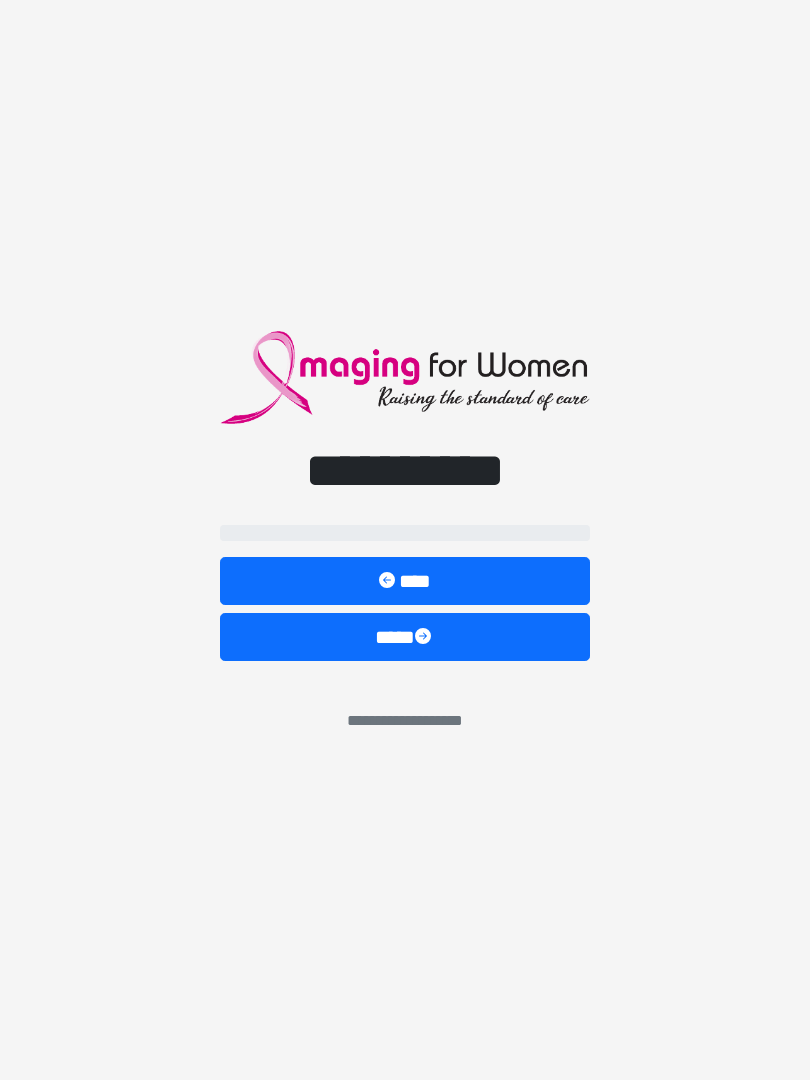 scroll, scrollTop: 0, scrollLeft: 0, axis: both 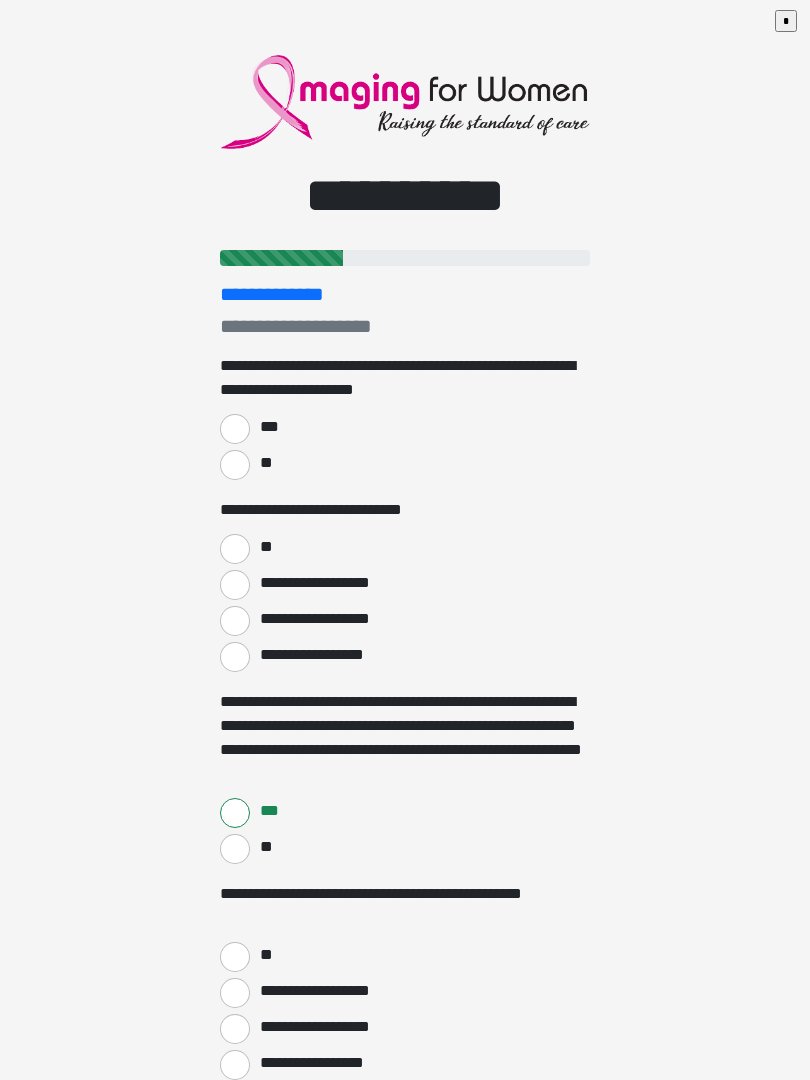 click on "***" at bounding box center [235, 429] 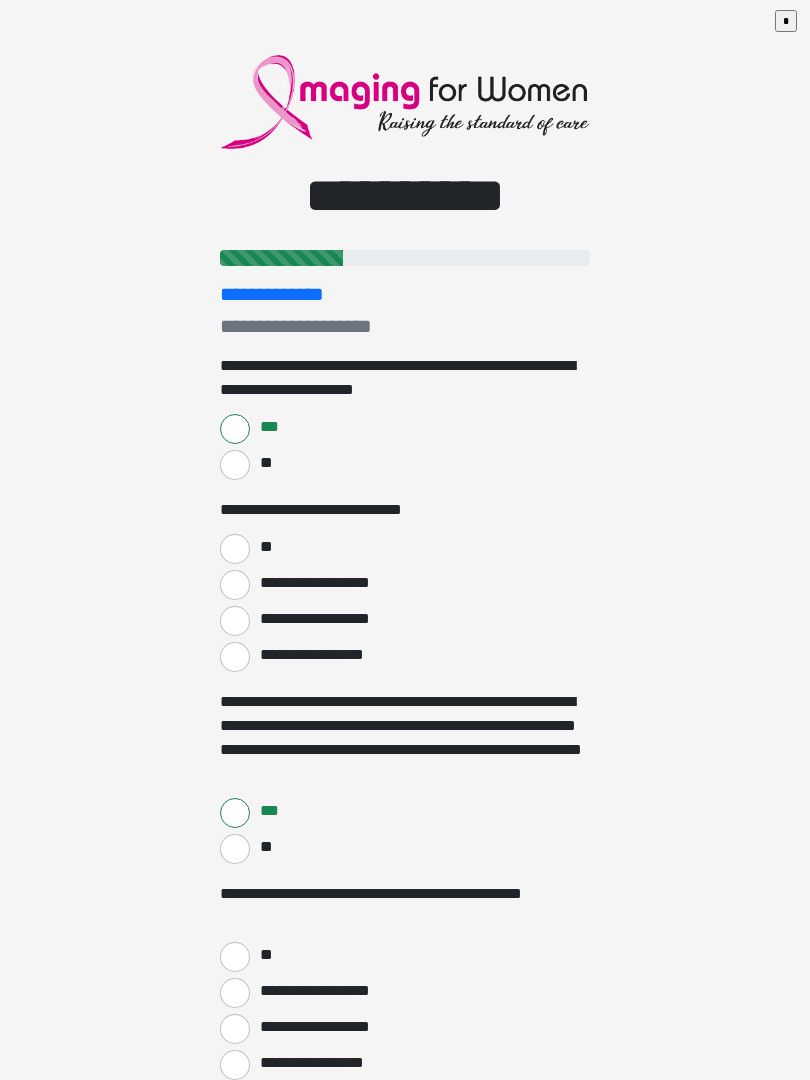 click on "**********" at bounding box center [235, 585] 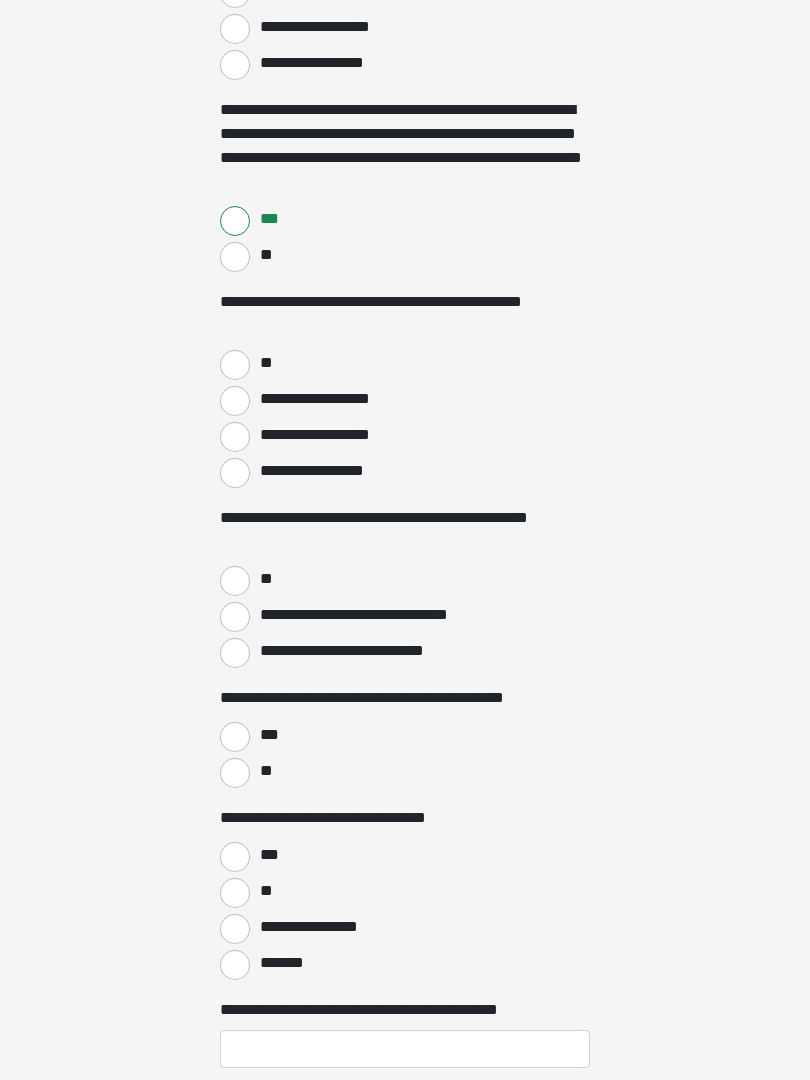 scroll, scrollTop: 784, scrollLeft: 0, axis: vertical 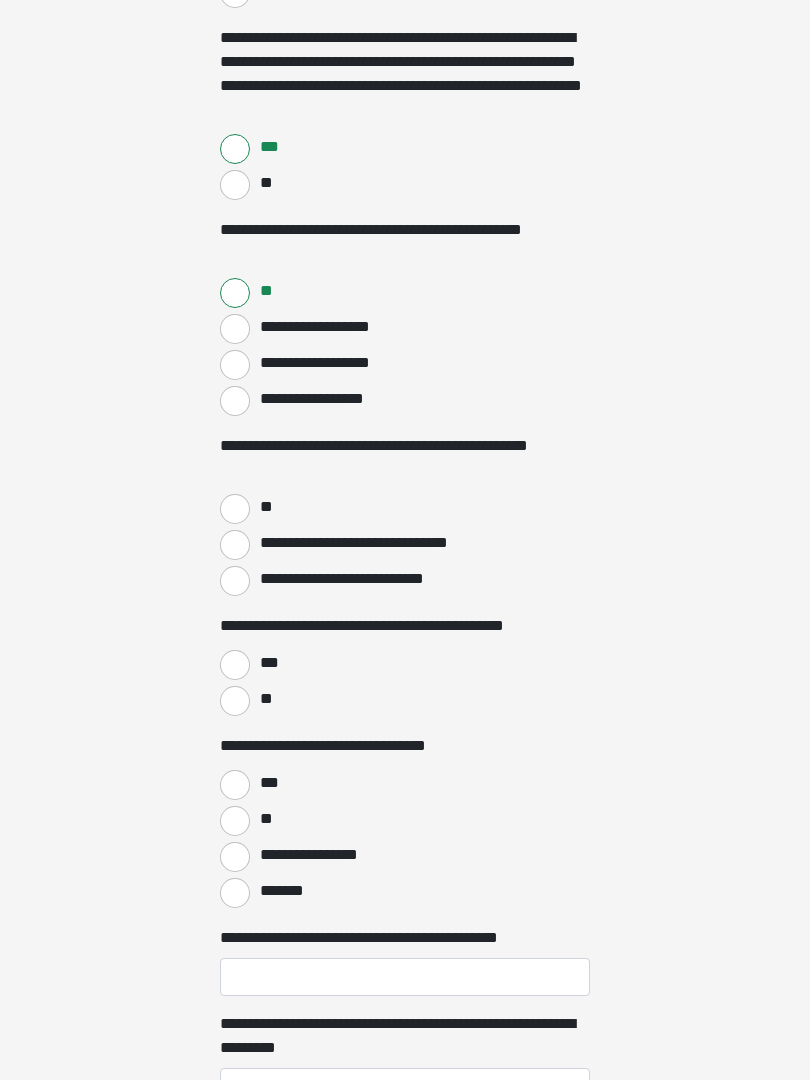 click on "**" at bounding box center [235, 510] 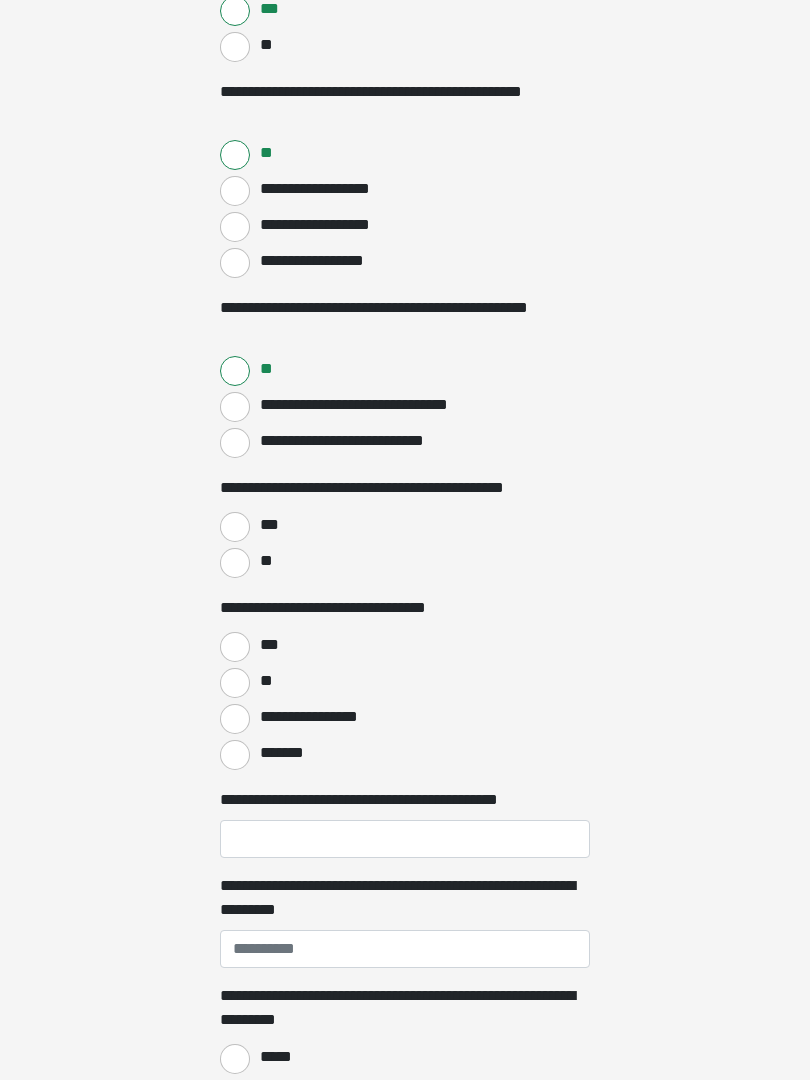 click on "***" at bounding box center (268, 525) 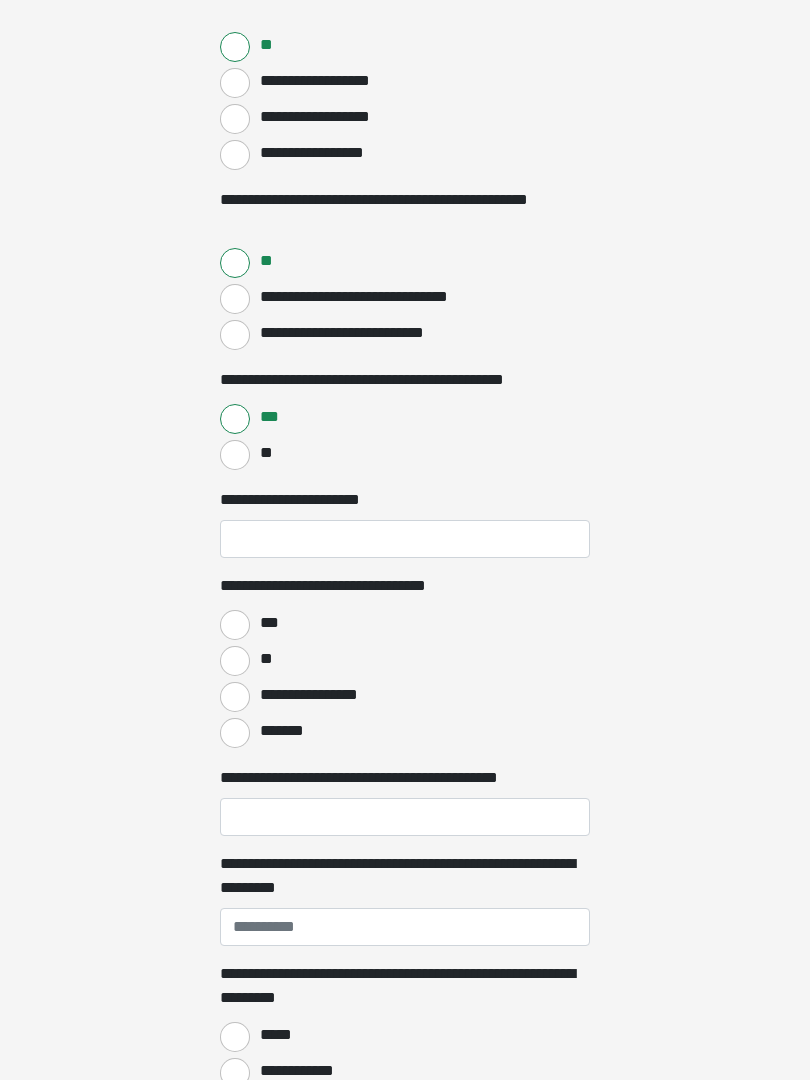 scroll, scrollTop: 1102, scrollLeft: 0, axis: vertical 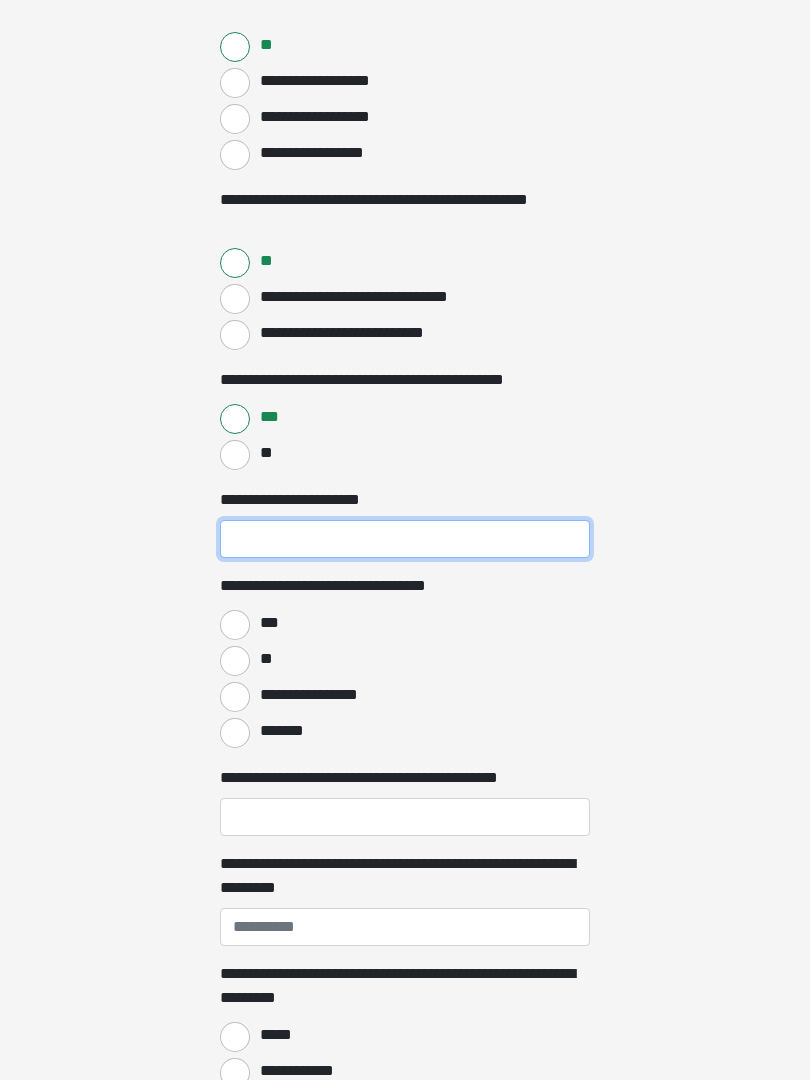 click on "**********" at bounding box center (405, 539) 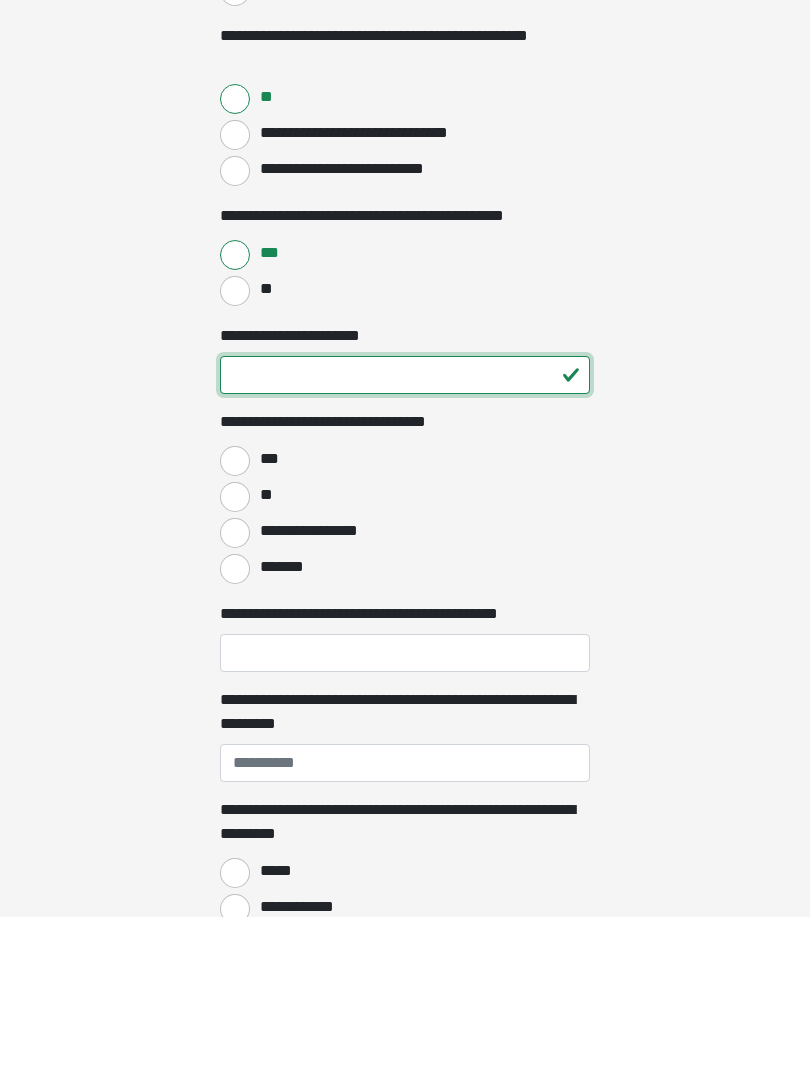 type on "**" 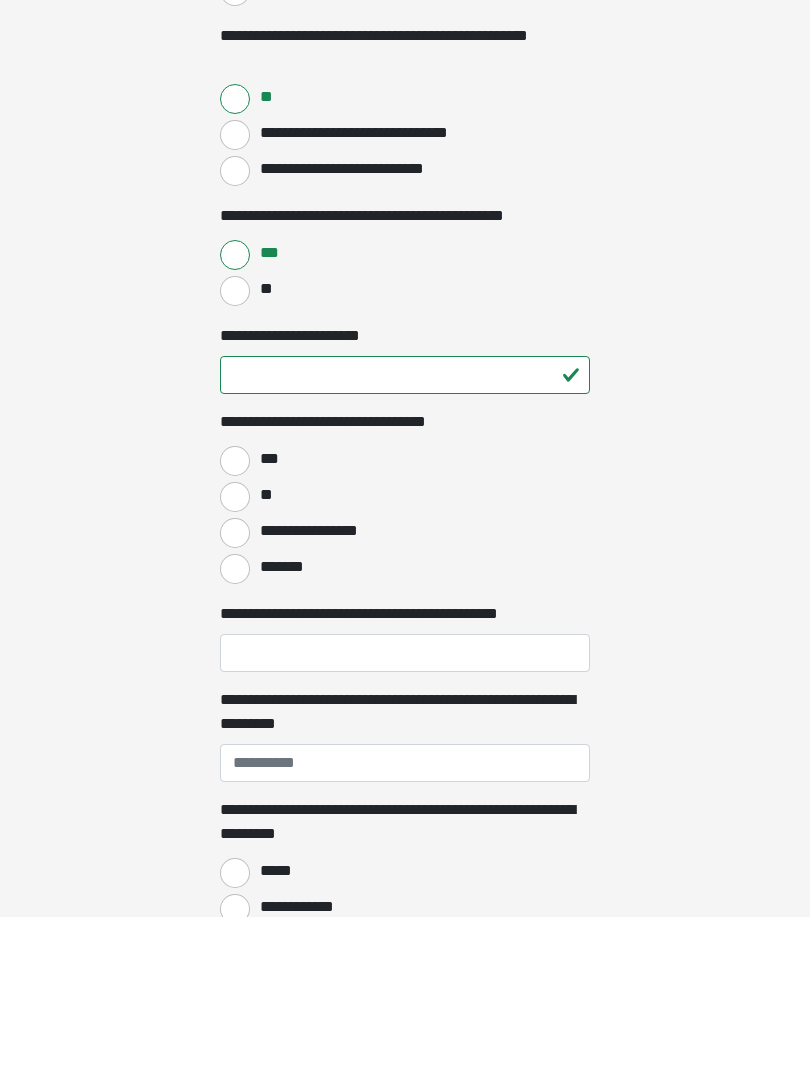 click on "***" at bounding box center [235, 625] 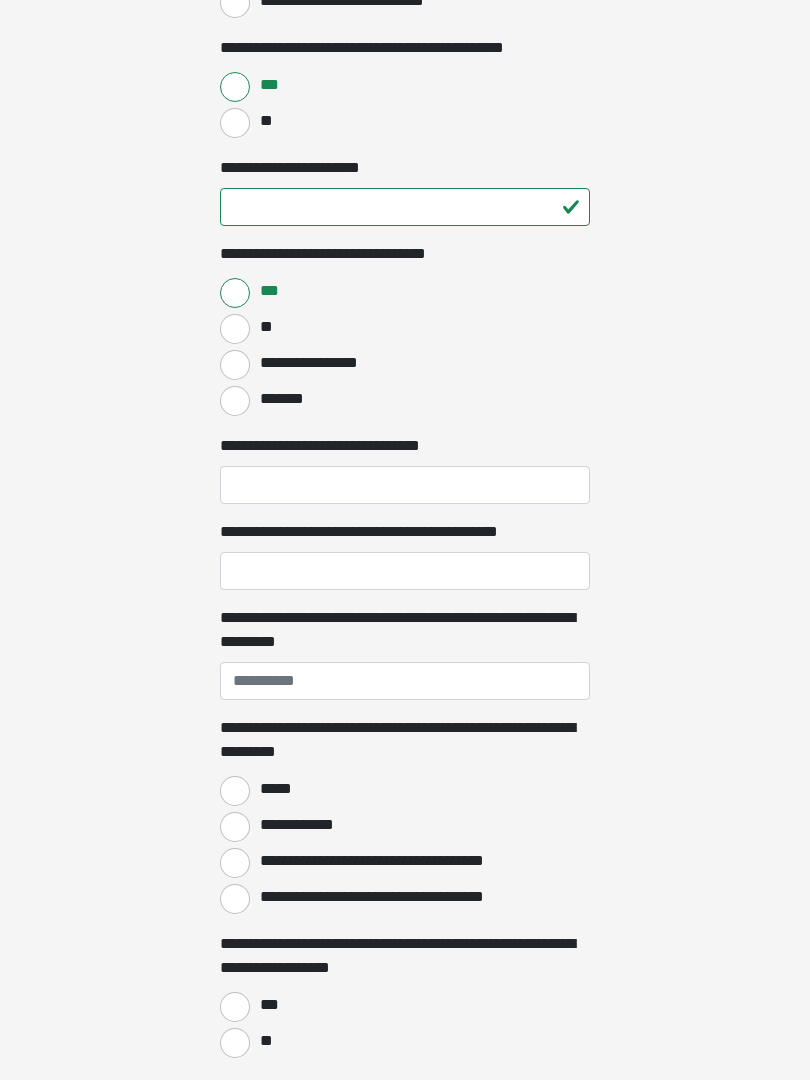 scroll, scrollTop: 1435, scrollLeft: 0, axis: vertical 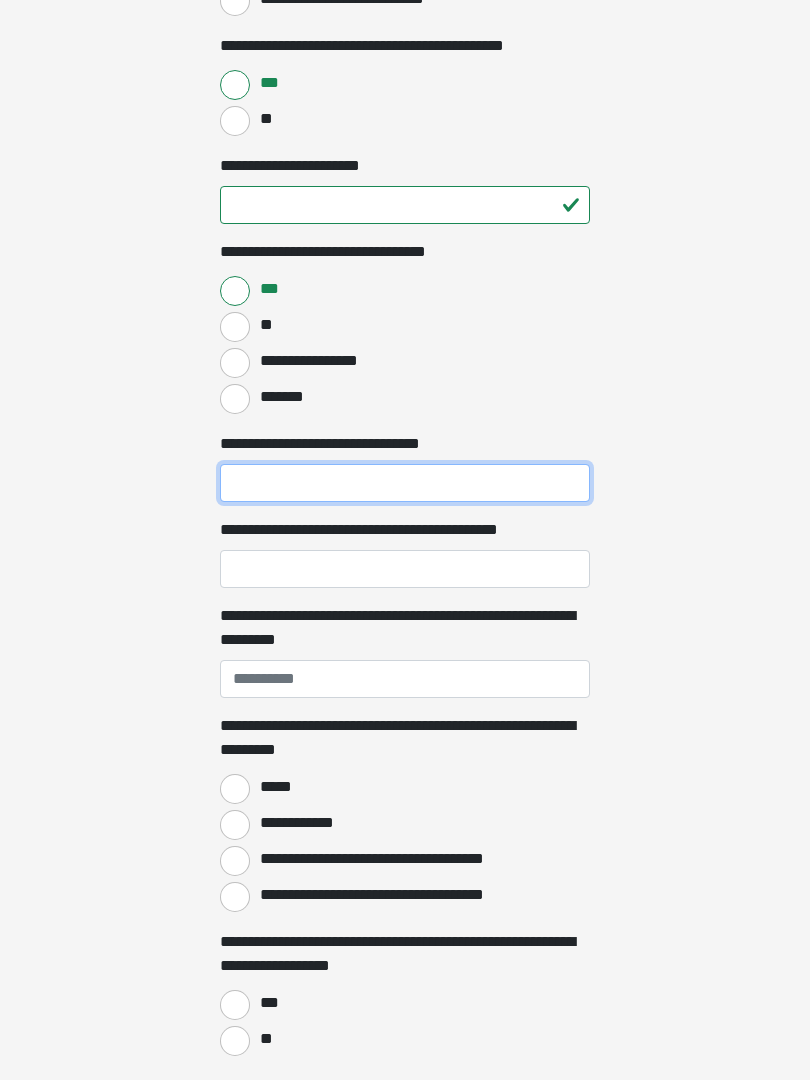 click on "**********" at bounding box center (405, 484) 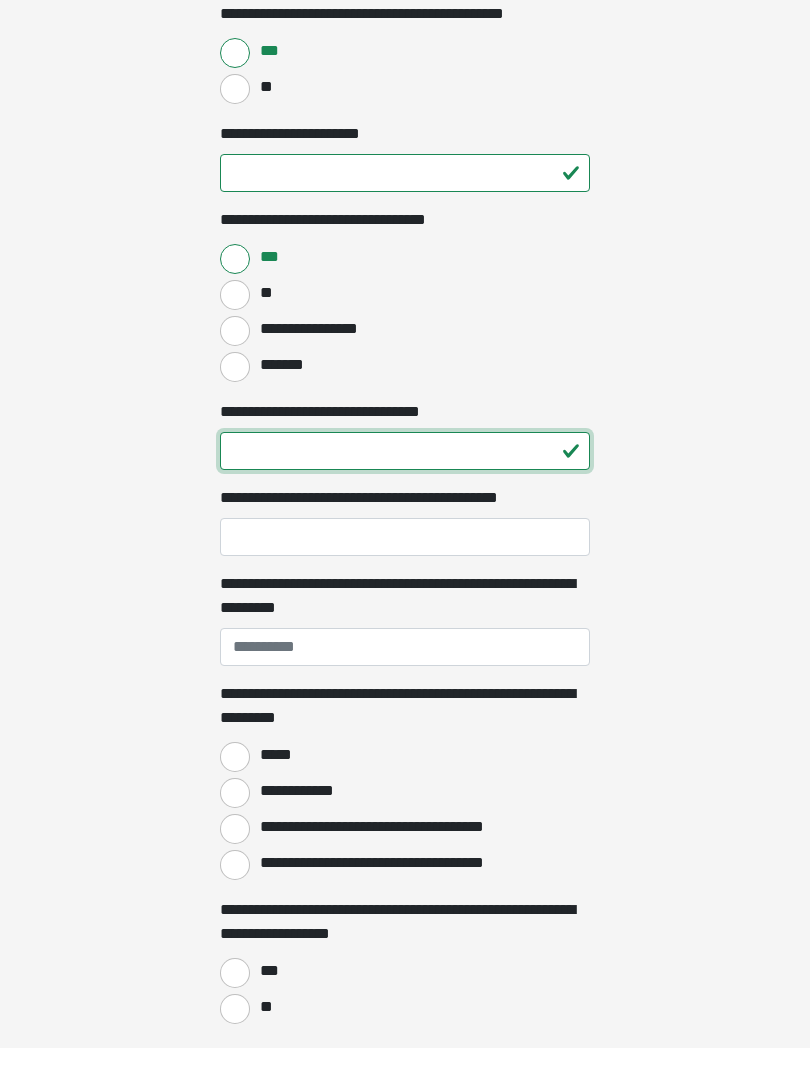 type on "**" 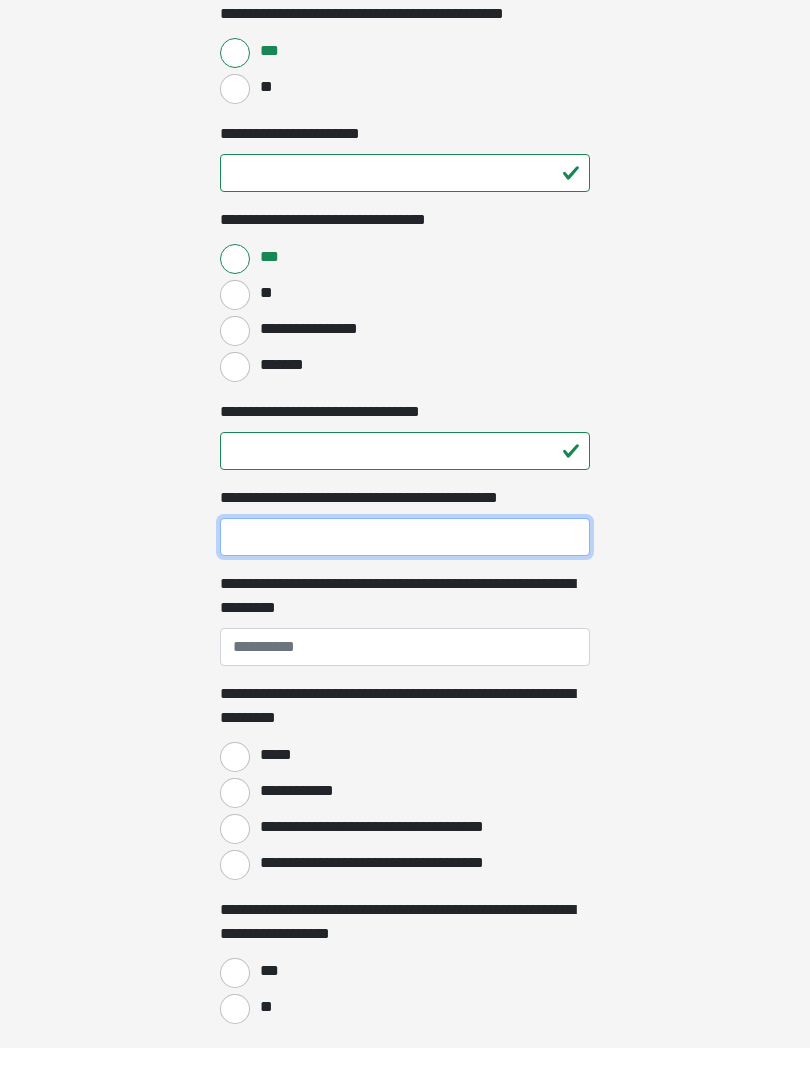click on "**********" at bounding box center [405, 570] 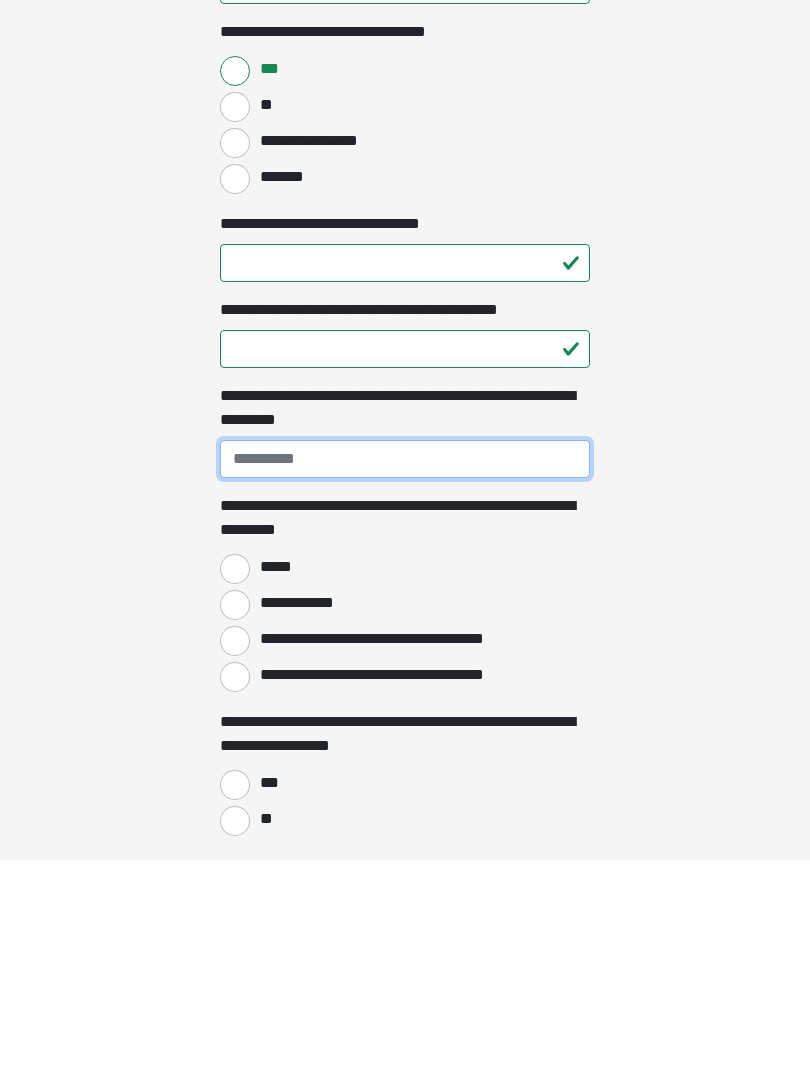click on "**********" at bounding box center [405, 680] 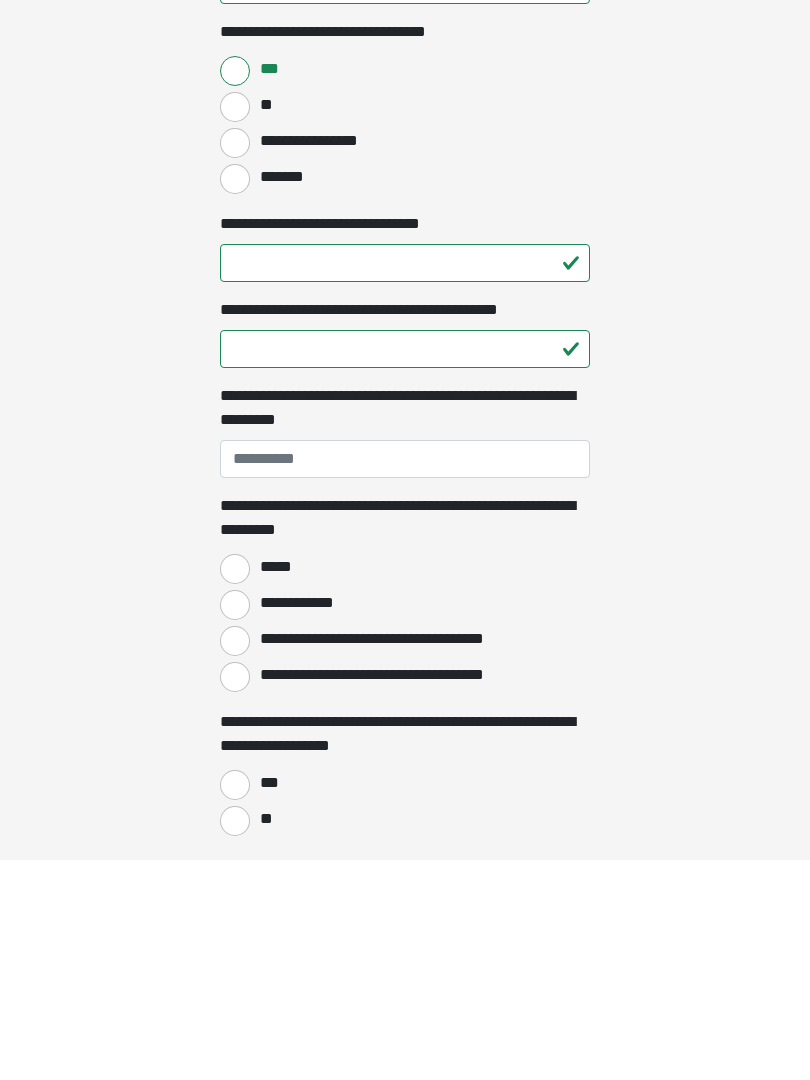 click on "*" at bounding box center (405, 570) 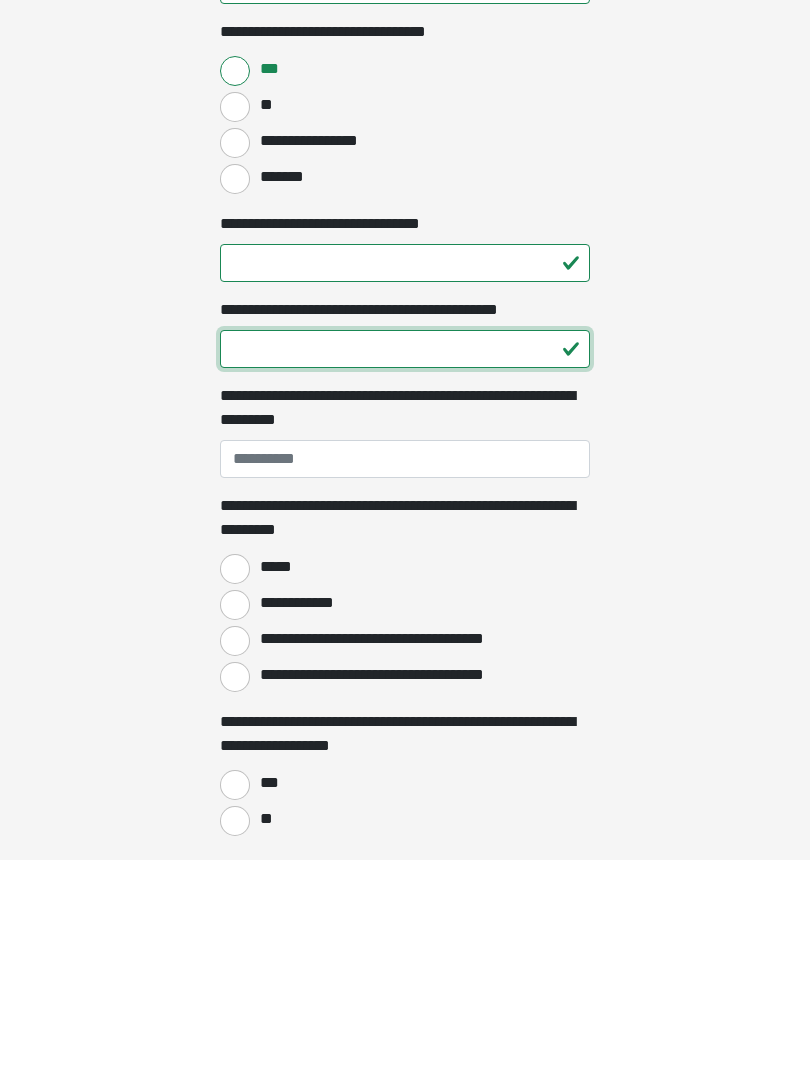 type on "**" 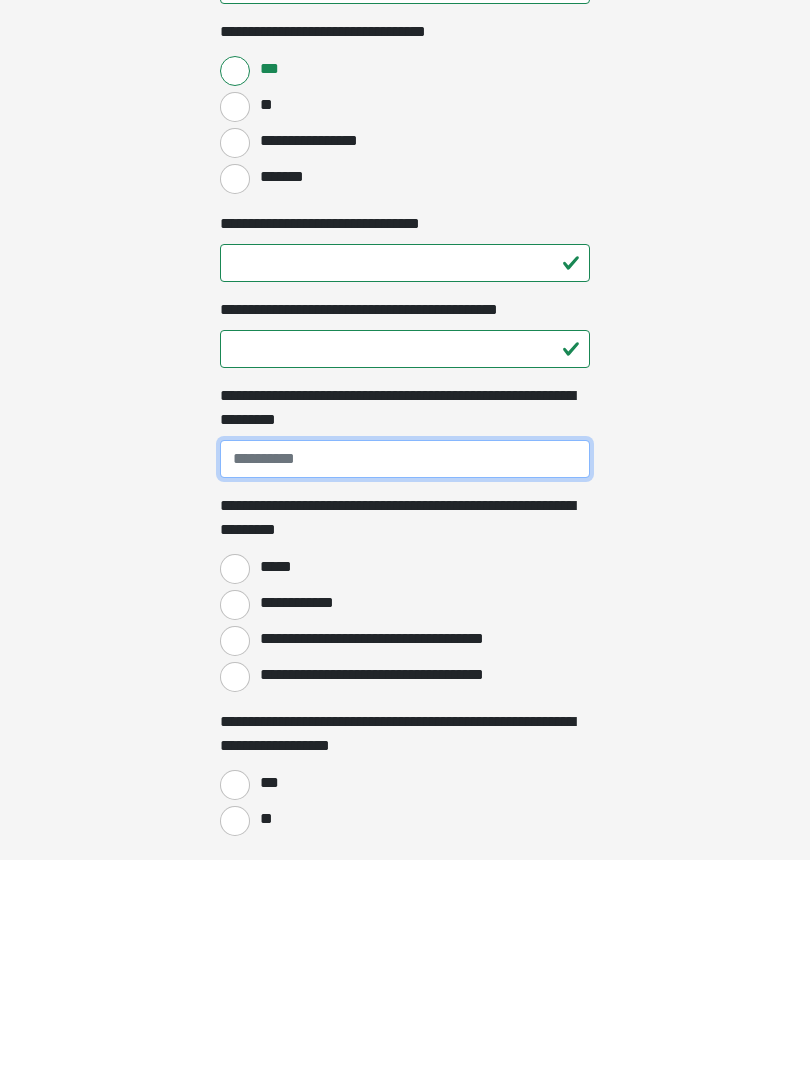 click on "**********" at bounding box center [405, 680] 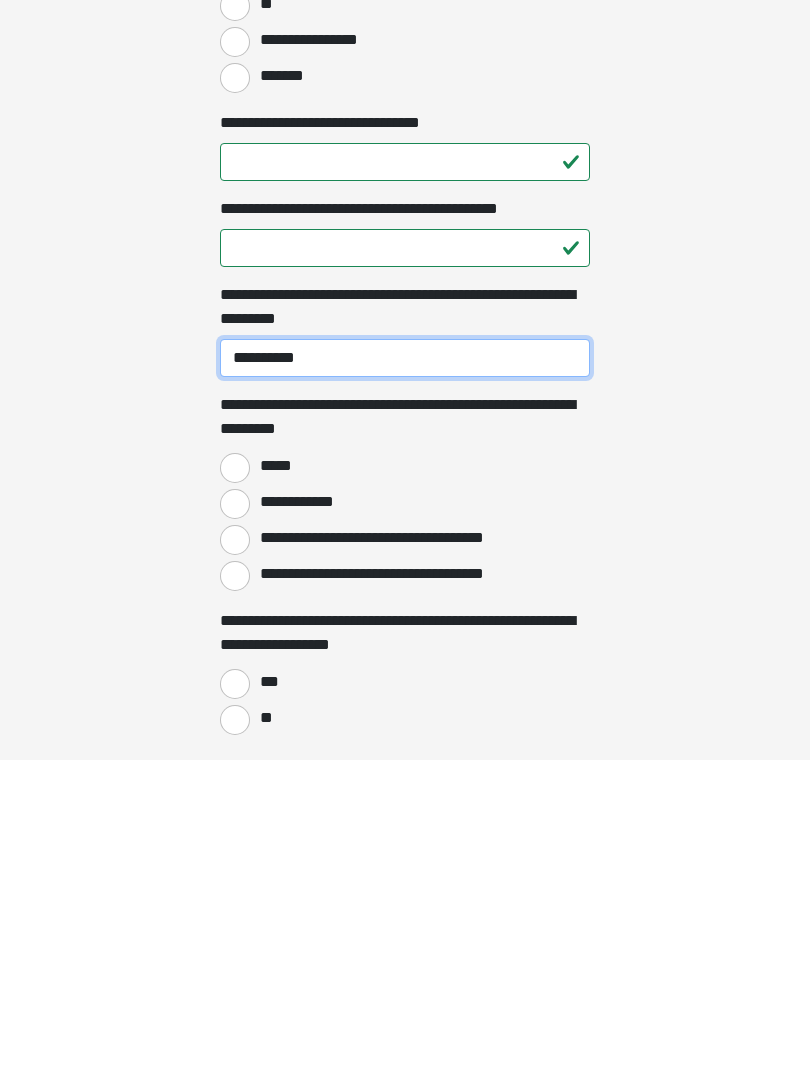 scroll, scrollTop: 1441, scrollLeft: 0, axis: vertical 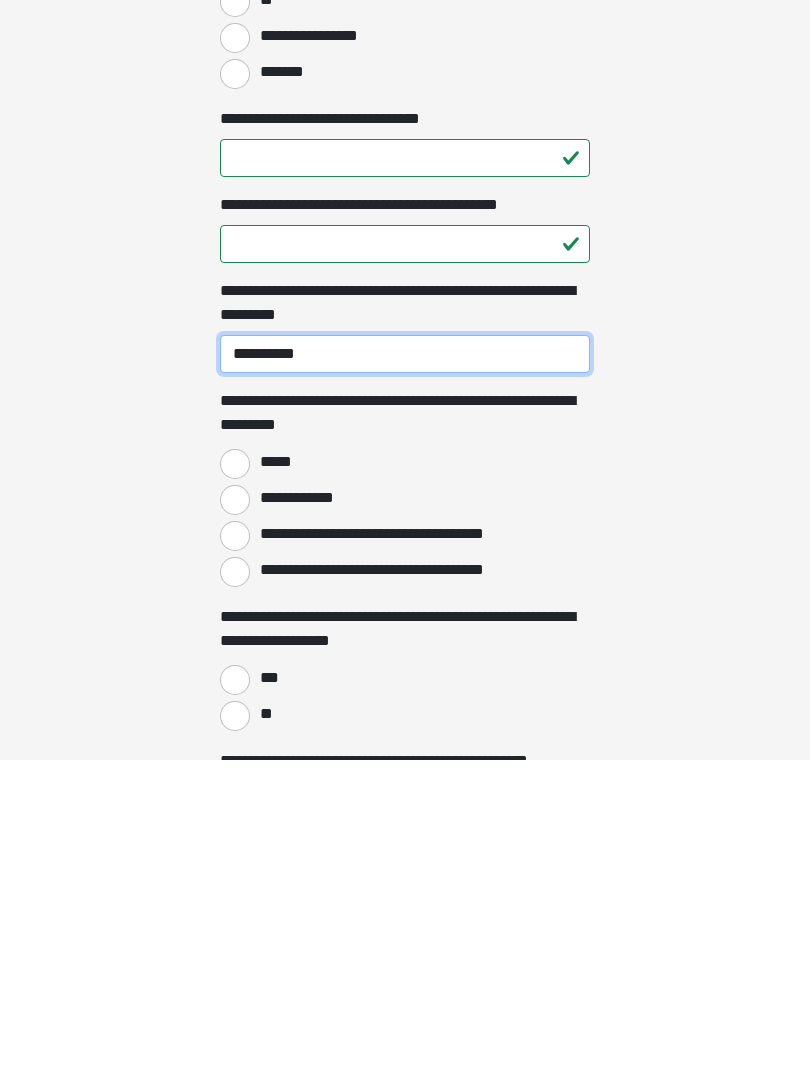 type on "**********" 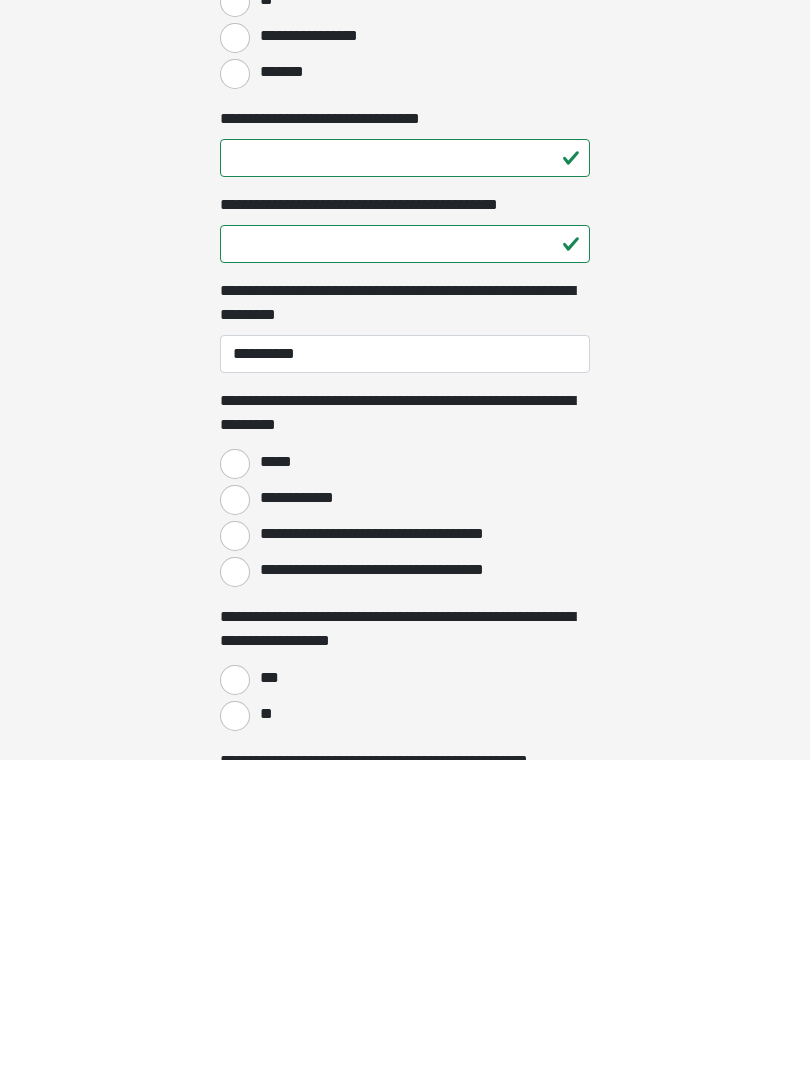 click on "*****" at bounding box center (235, 784) 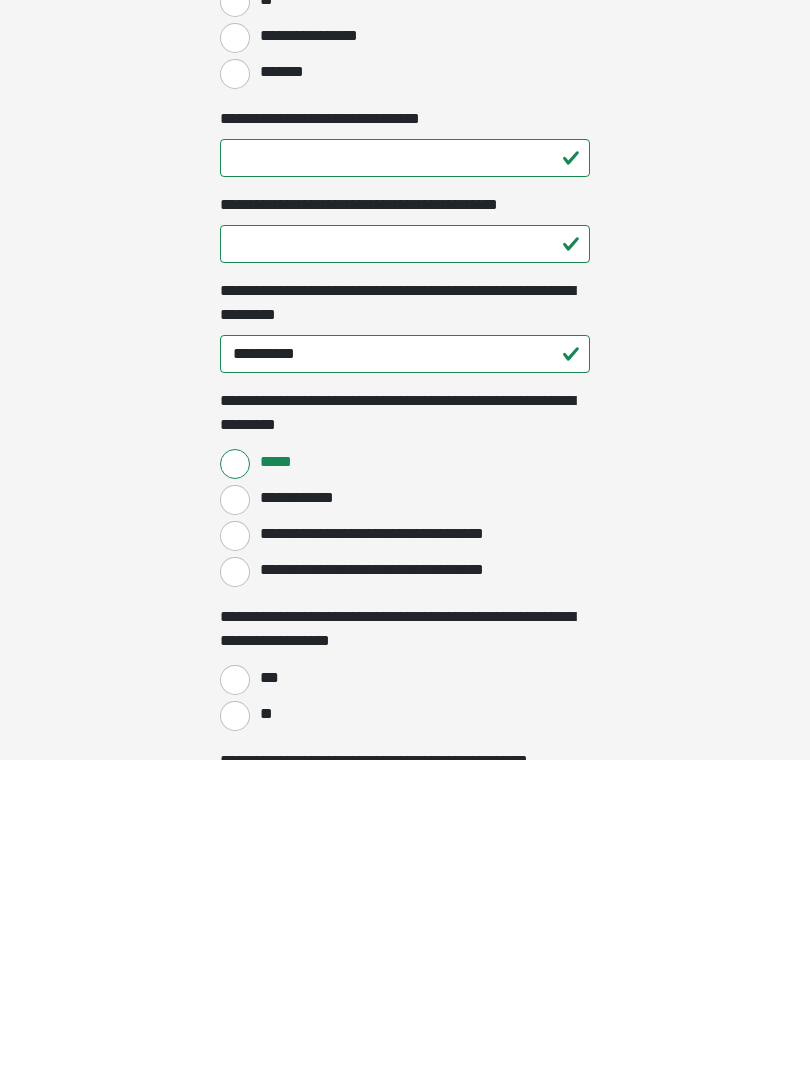 scroll, scrollTop: 1762, scrollLeft: 0, axis: vertical 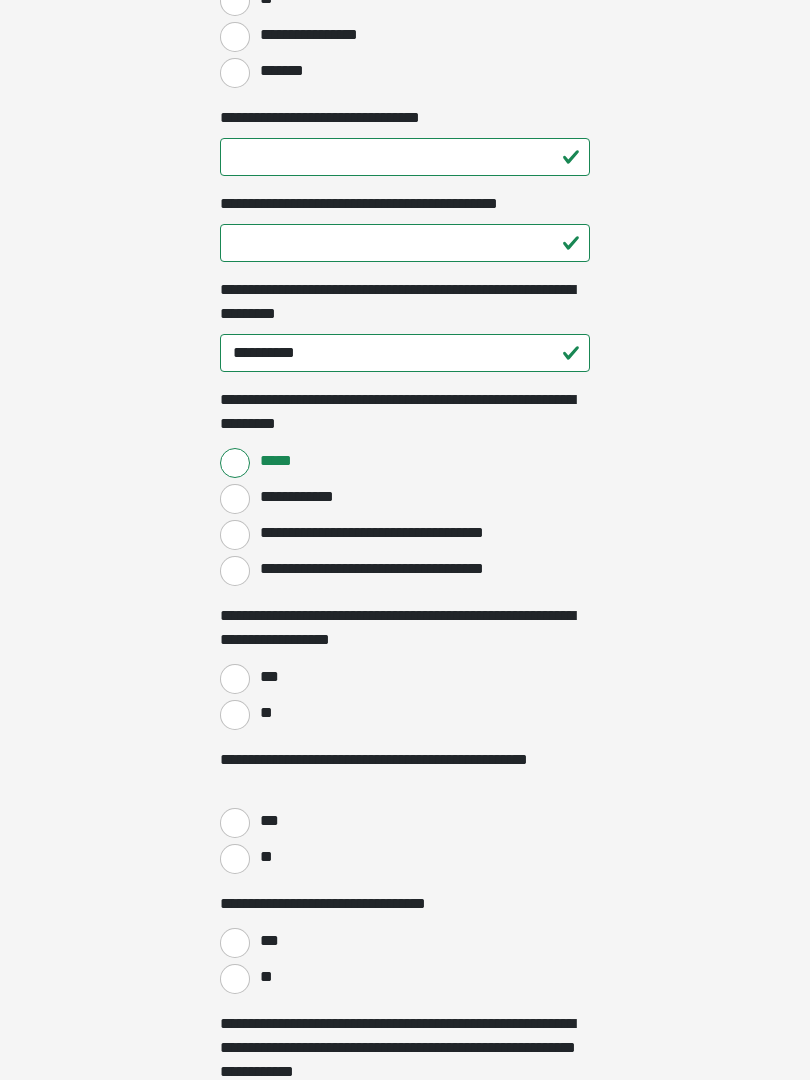 click on "**********" at bounding box center [235, 535] 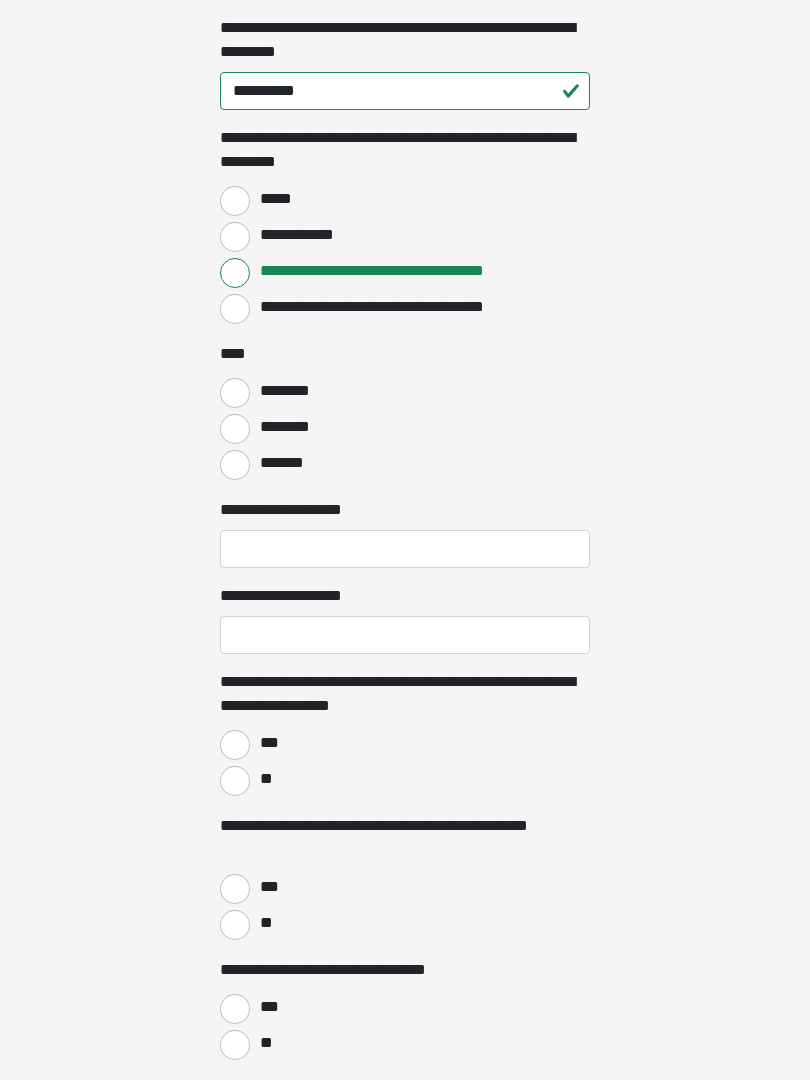 scroll, scrollTop: 2027, scrollLeft: 0, axis: vertical 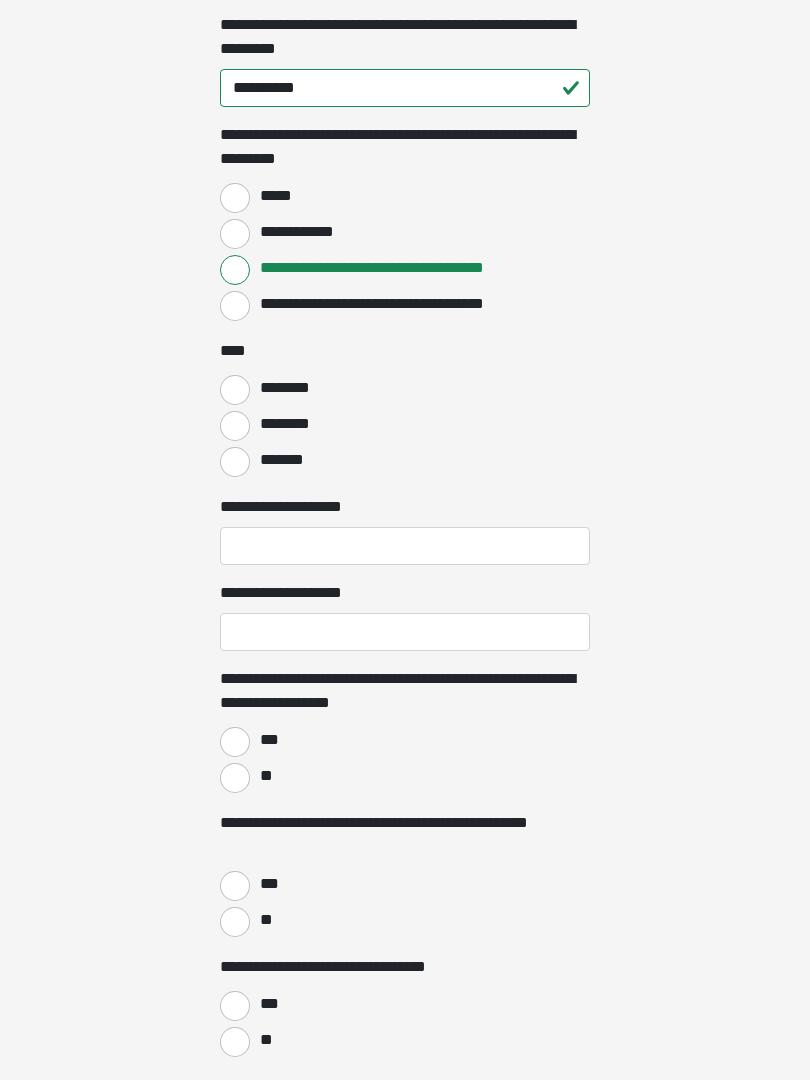 click on "*******" at bounding box center (235, 462) 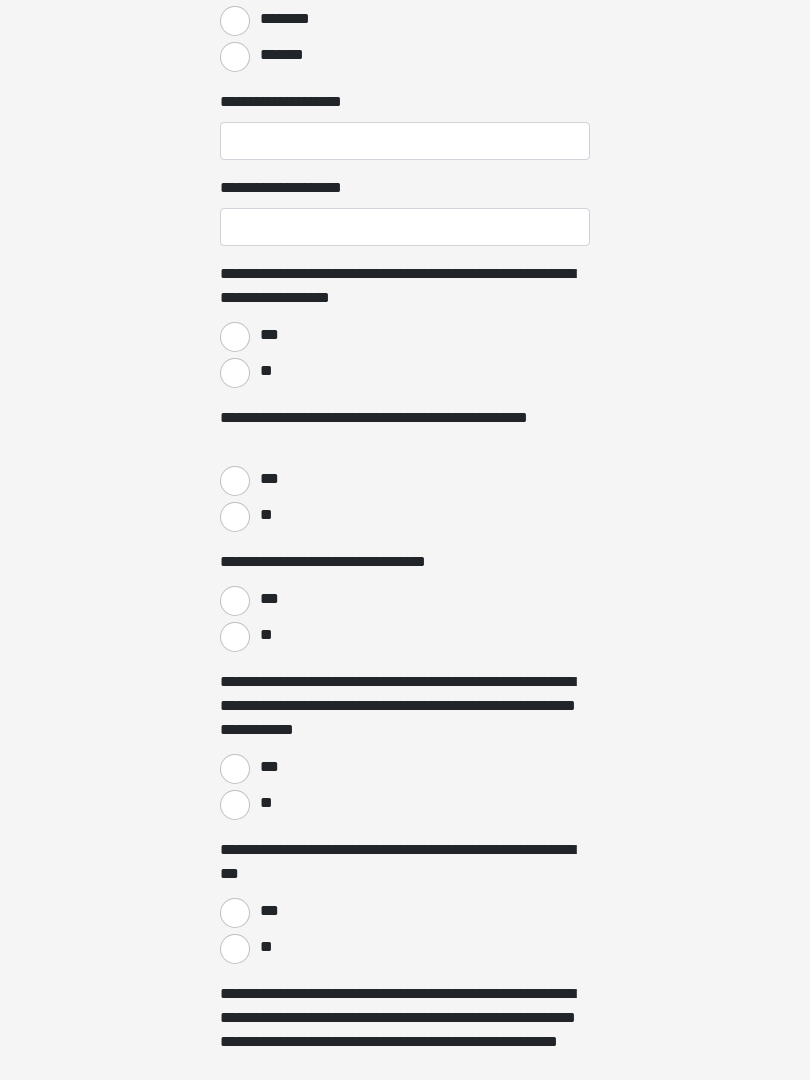 click on "**" at bounding box center (235, 374) 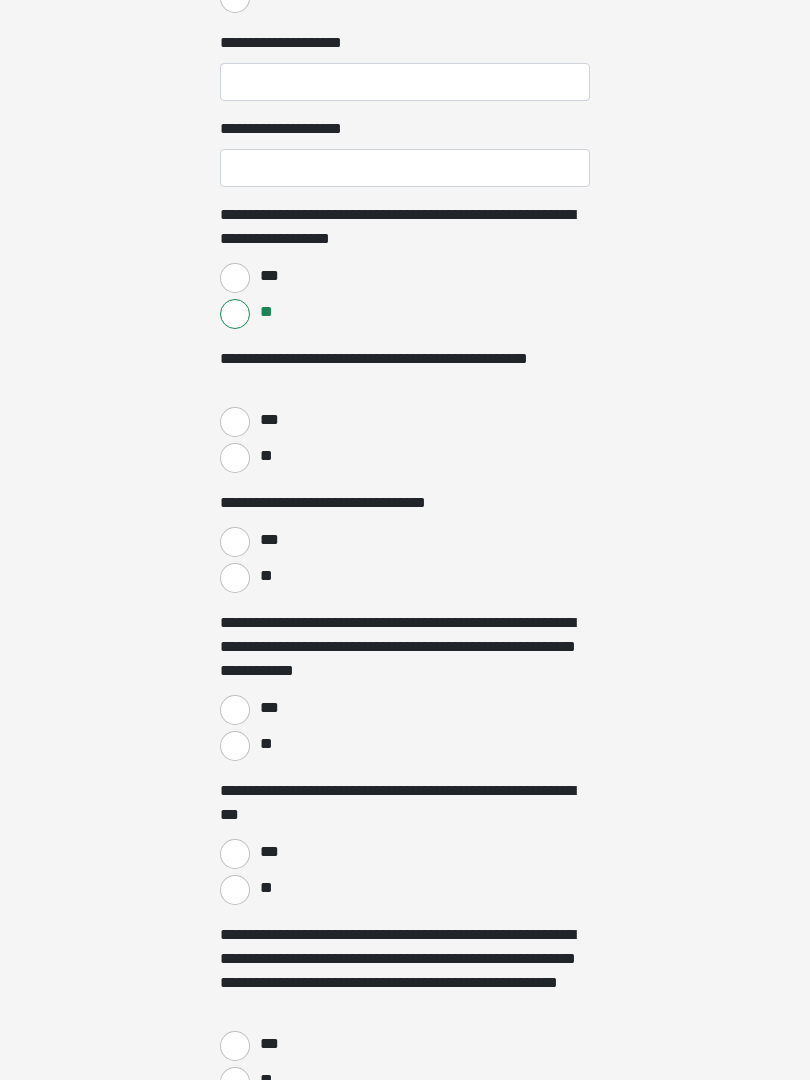 click on "**" at bounding box center (235, 458) 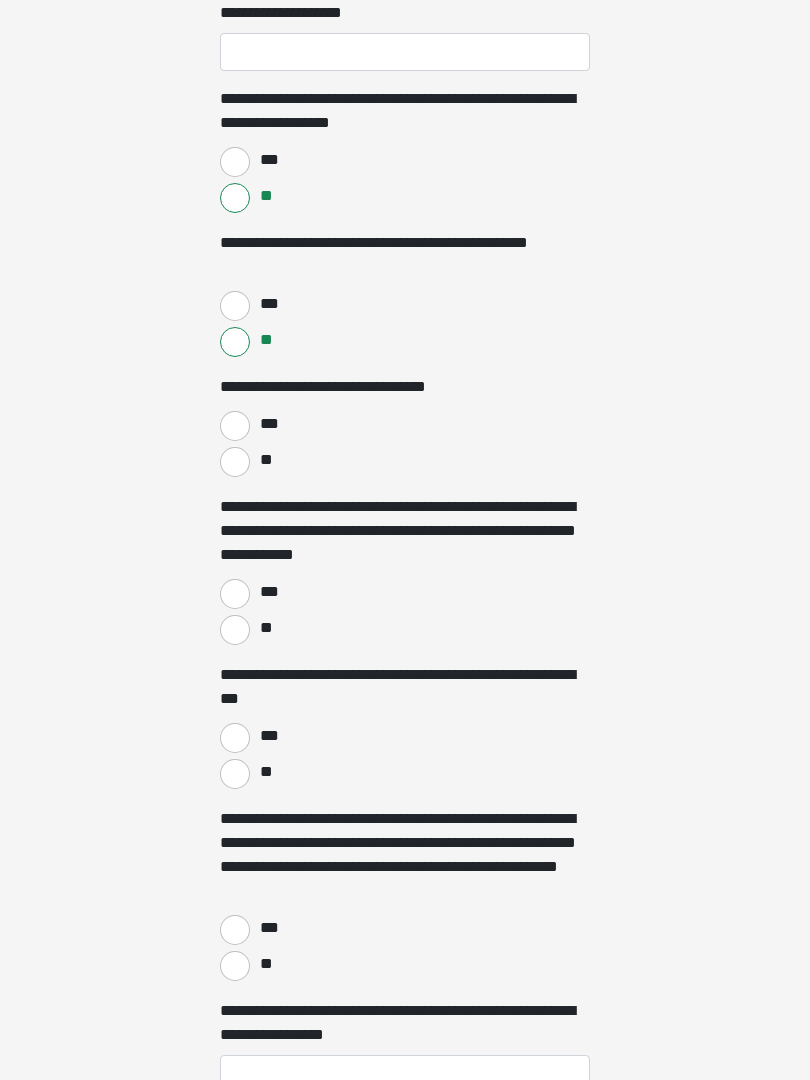click on "**" at bounding box center (235, 463) 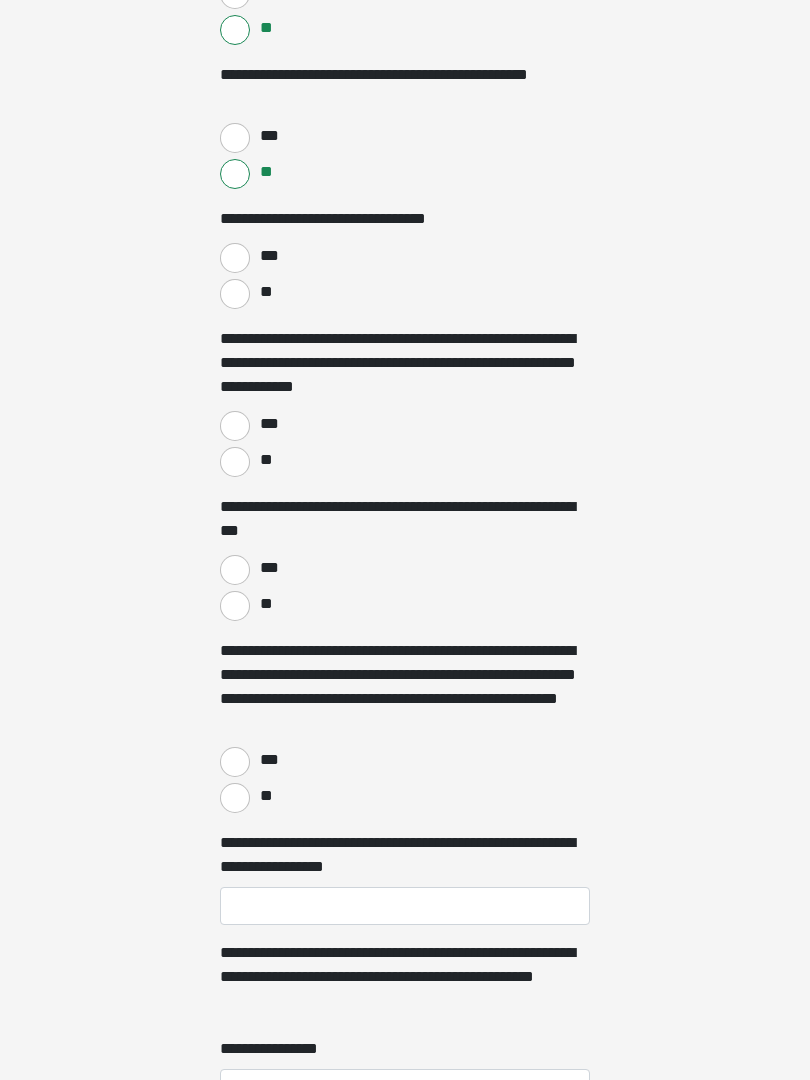 scroll, scrollTop: 2775, scrollLeft: 0, axis: vertical 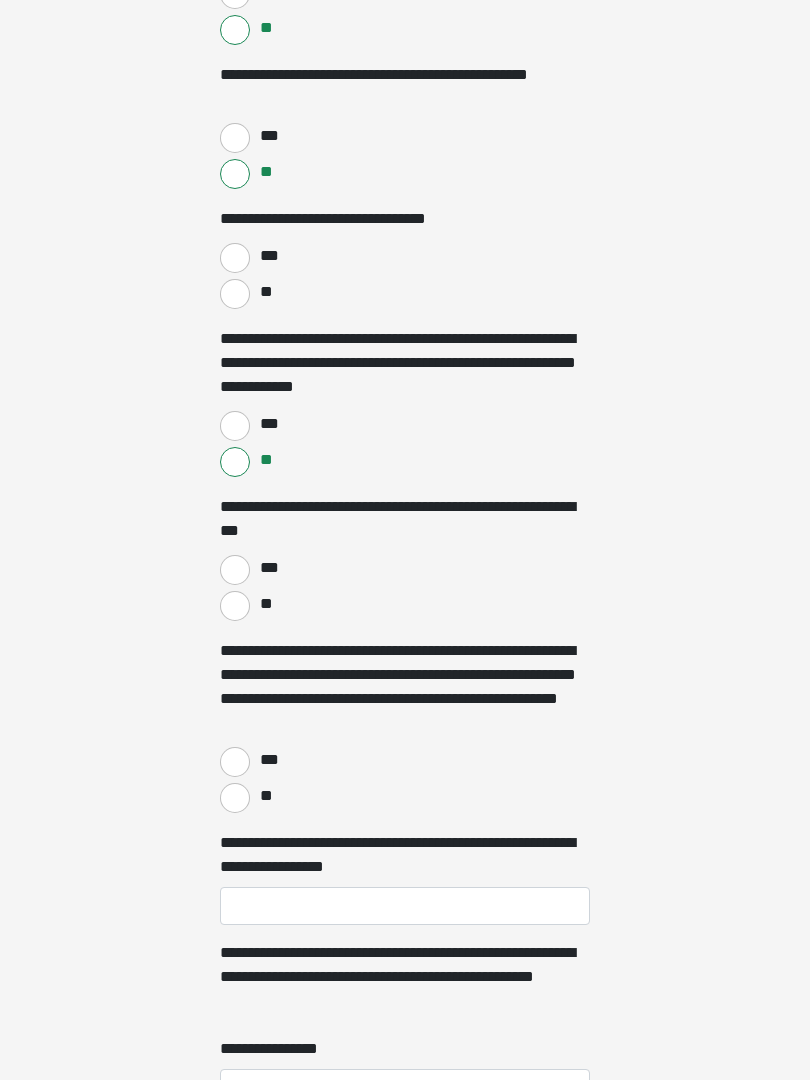 click on "***" at bounding box center [235, 426] 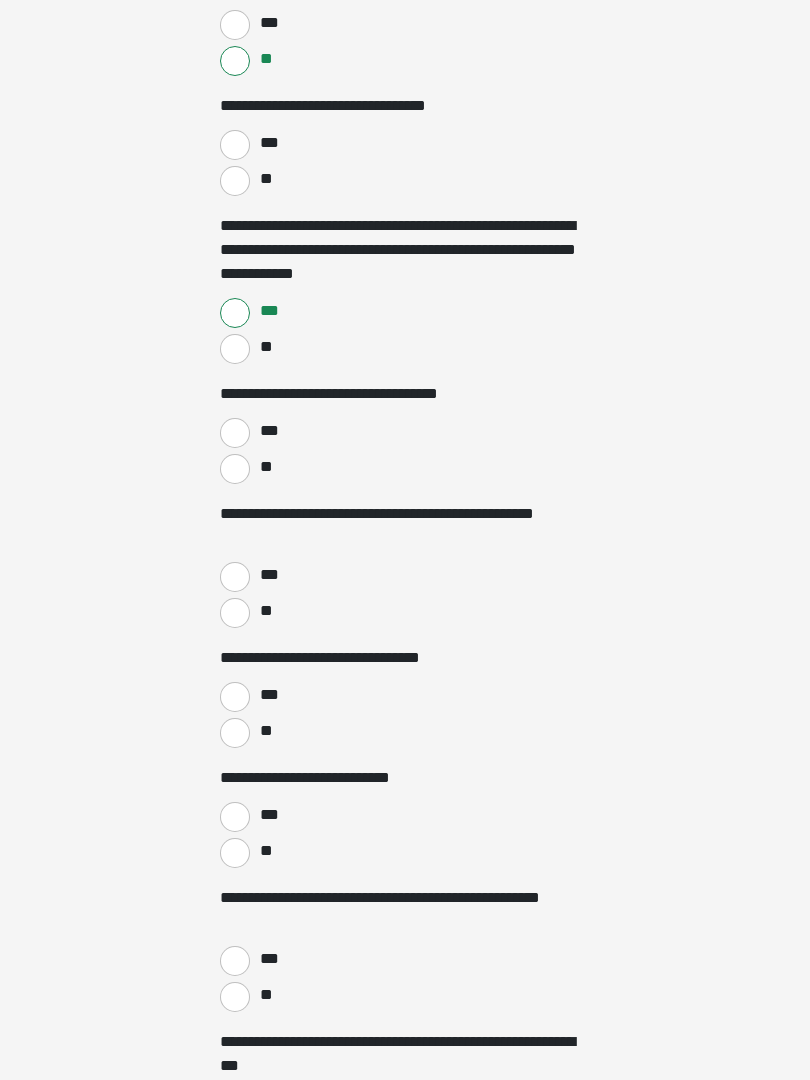 scroll, scrollTop: 2888, scrollLeft: 0, axis: vertical 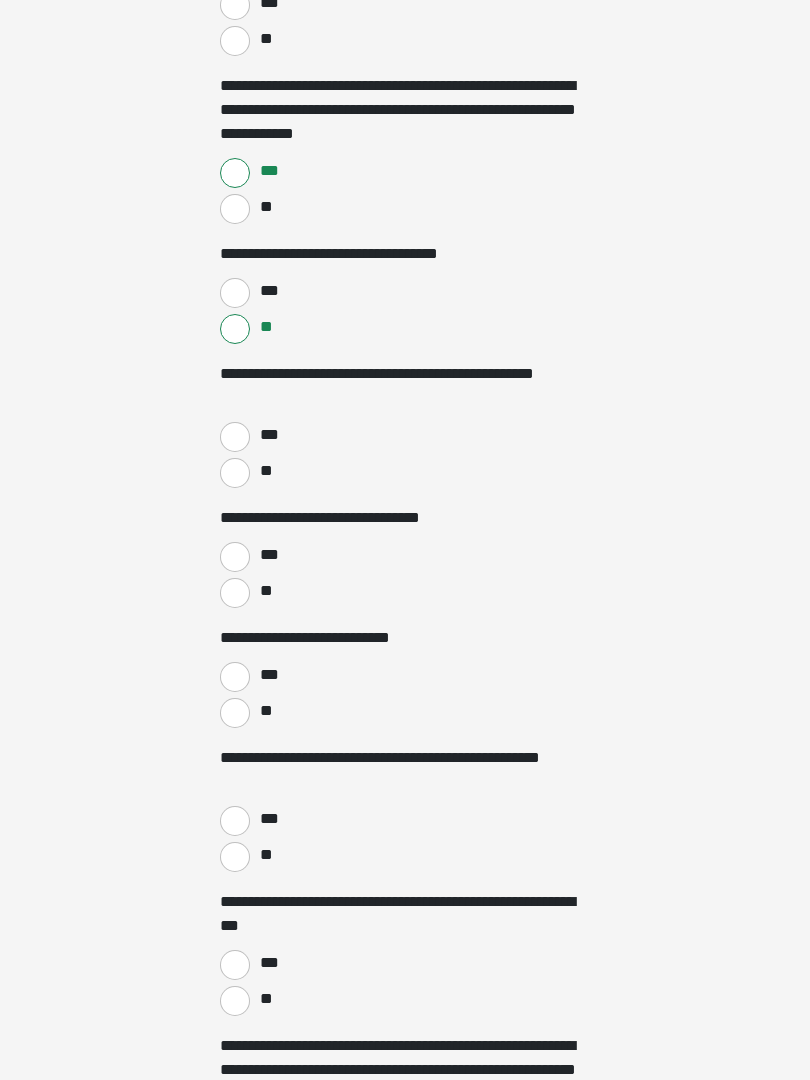 click on "**" at bounding box center (235, 473) 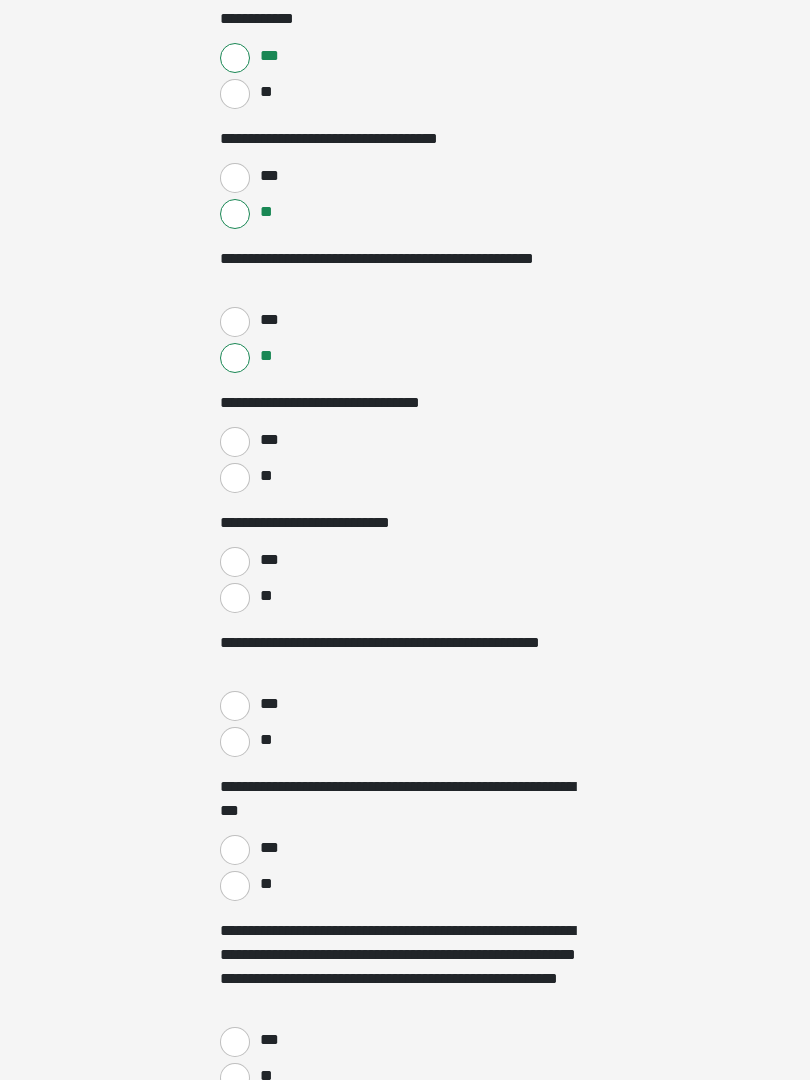 scroll, scrollTop: 3149, scrollLeft: 0, axis: vertical 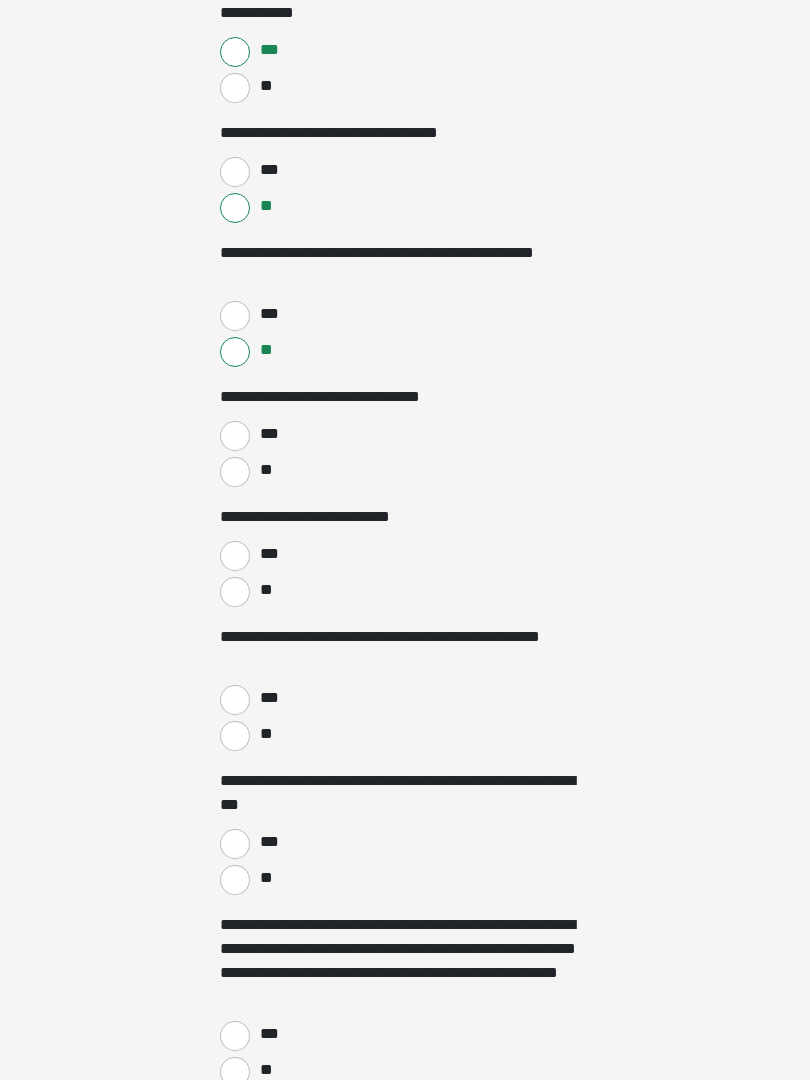 click on "**" at bounding box center [235, 472] 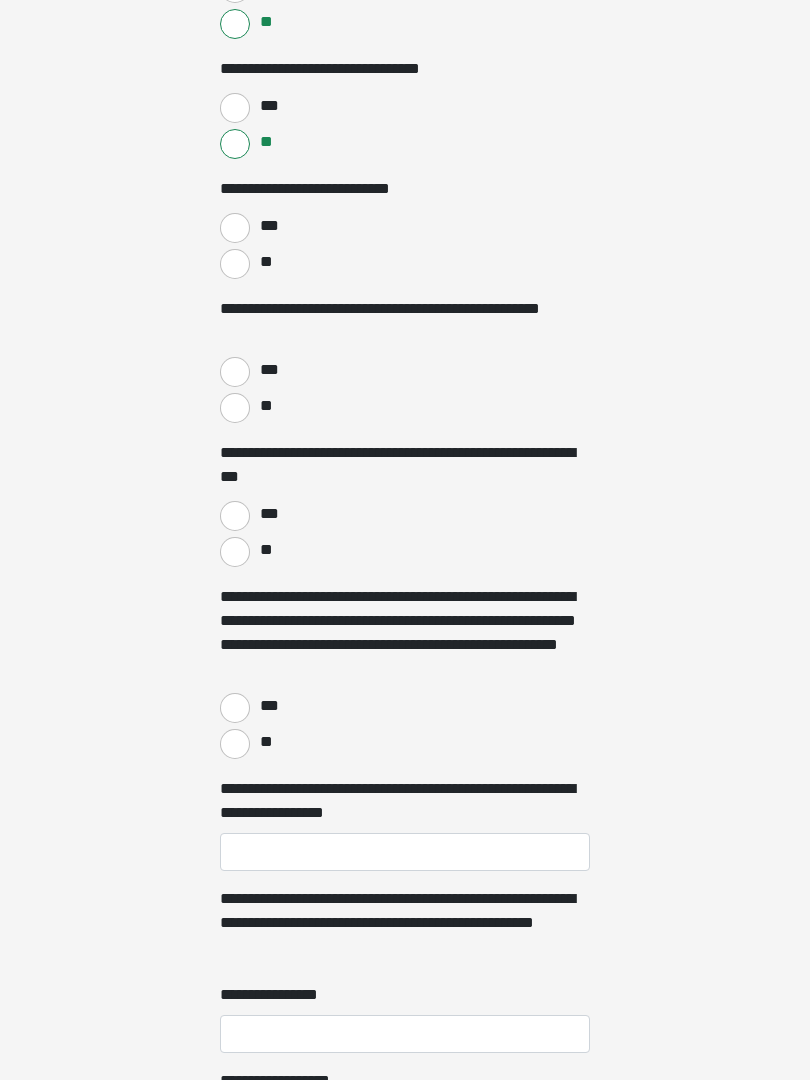 click on "**" at bounding box center [235, 265] 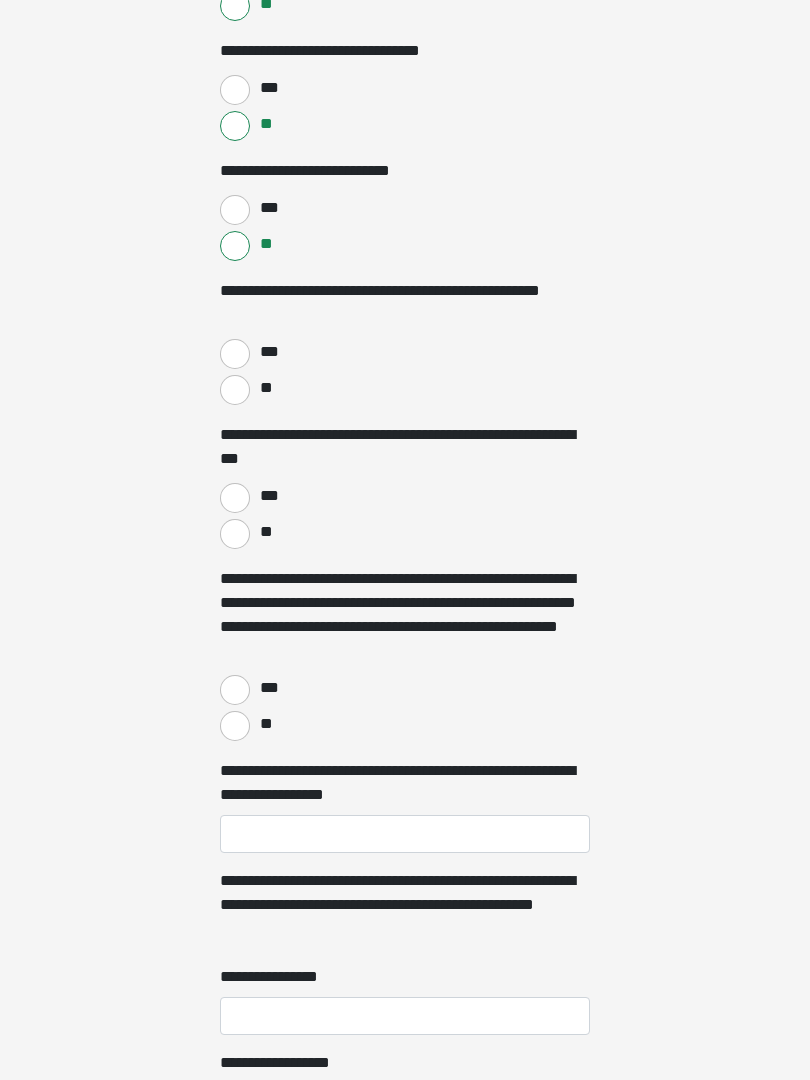 scroll, scrollTop: 3495, scrollLeft: 0, axis: vertical 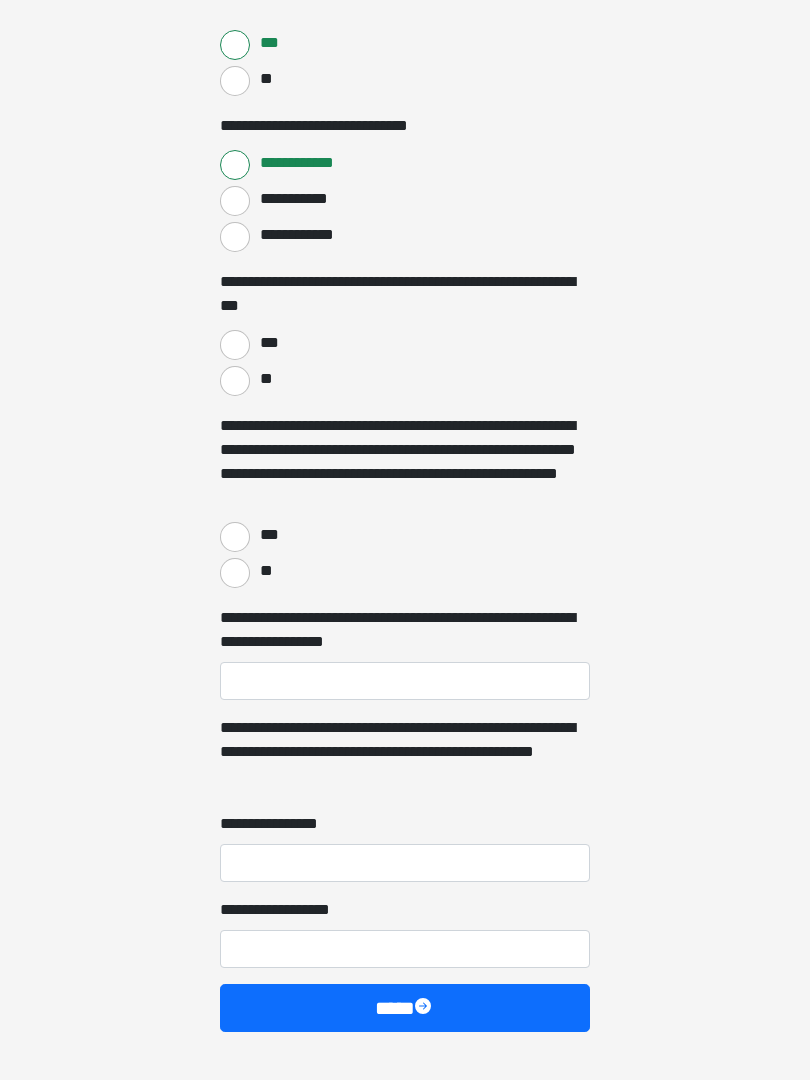 click on "***" at bounding box center (235, 345) 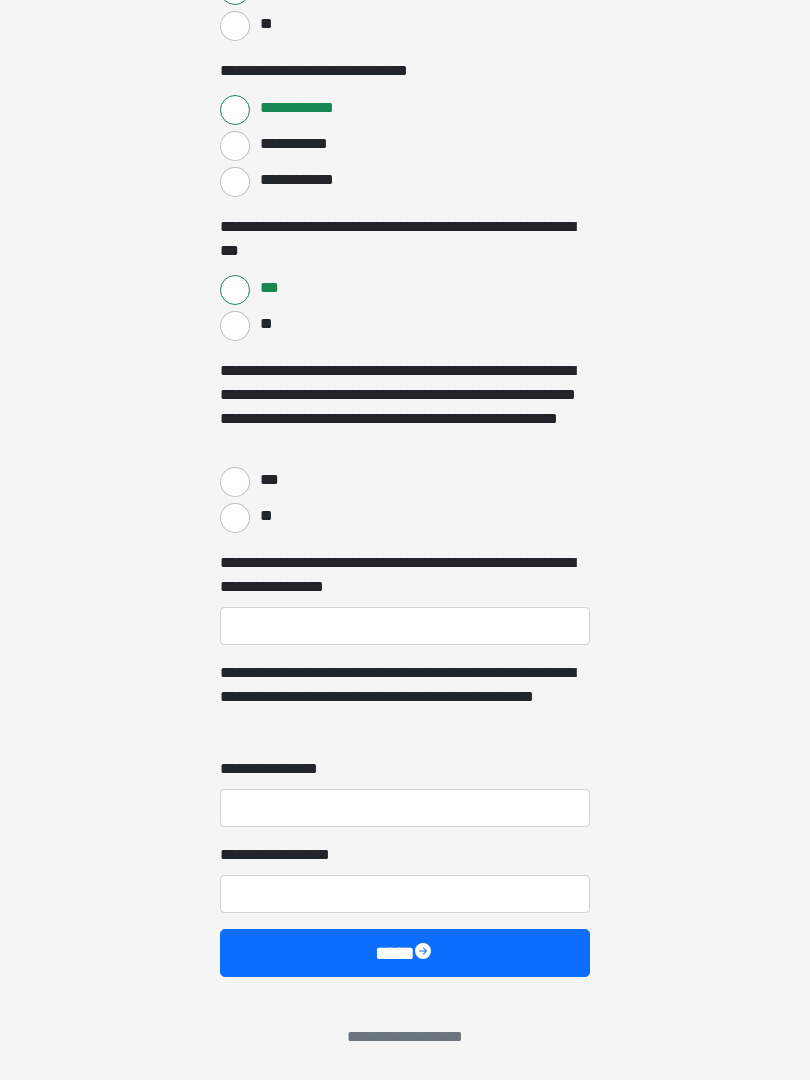 scroll, scrollTop: 3859, scrollLeft: 0, axis: vertical 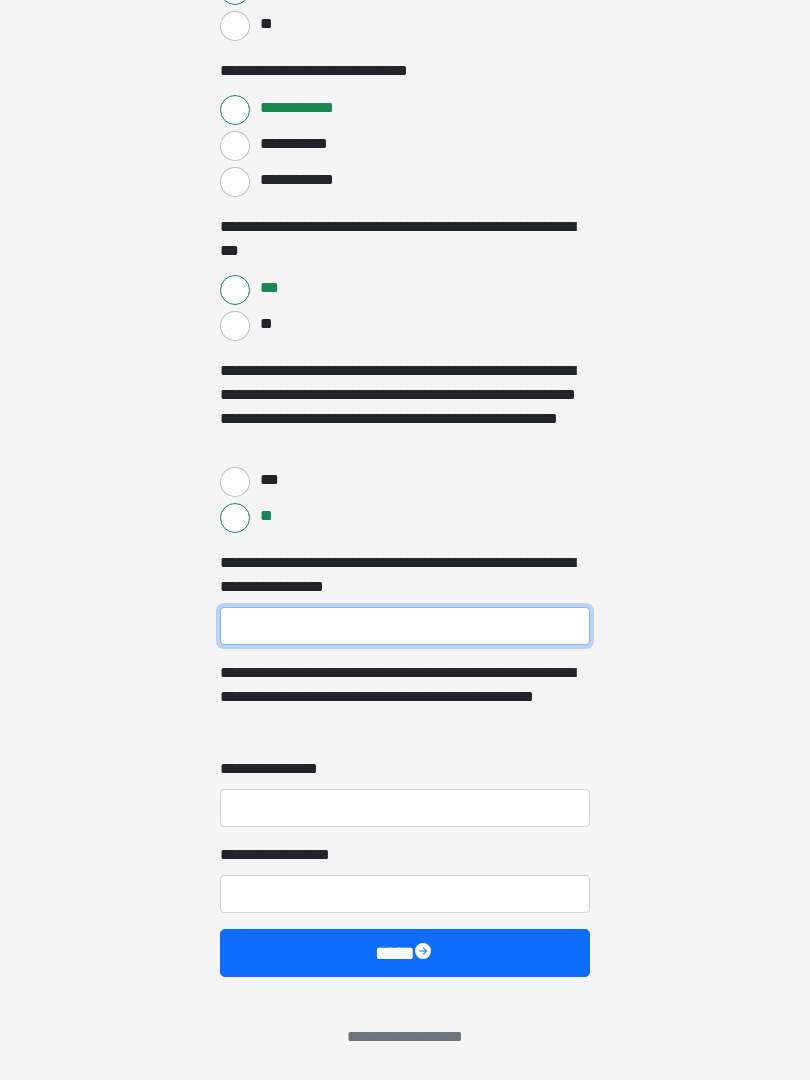 click on "**********" at bounding box center [405, 626] 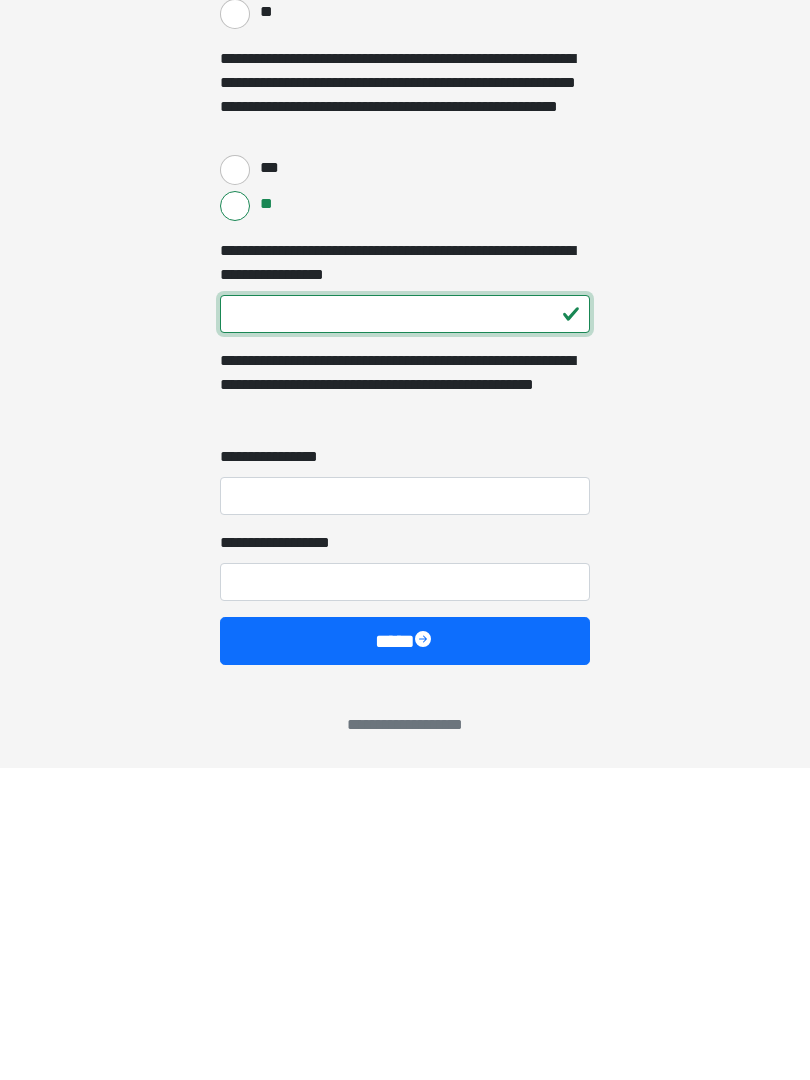 type on "***" 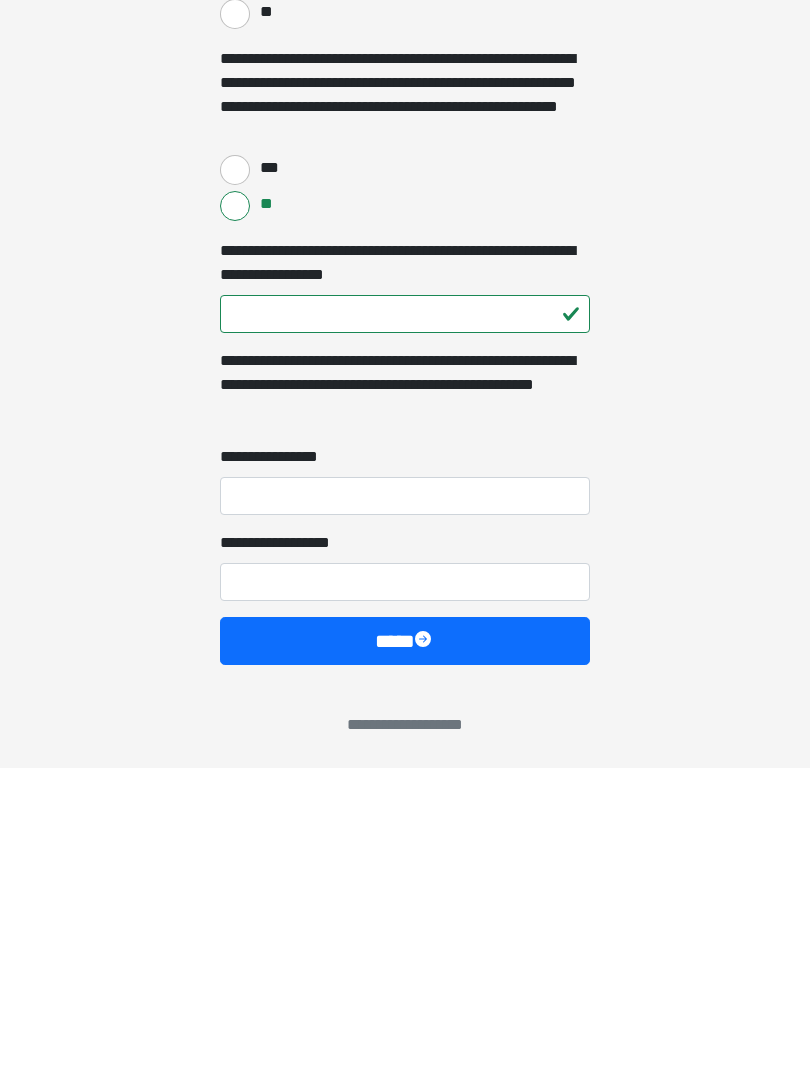 click on "**********" at bounding box center (405, 808) 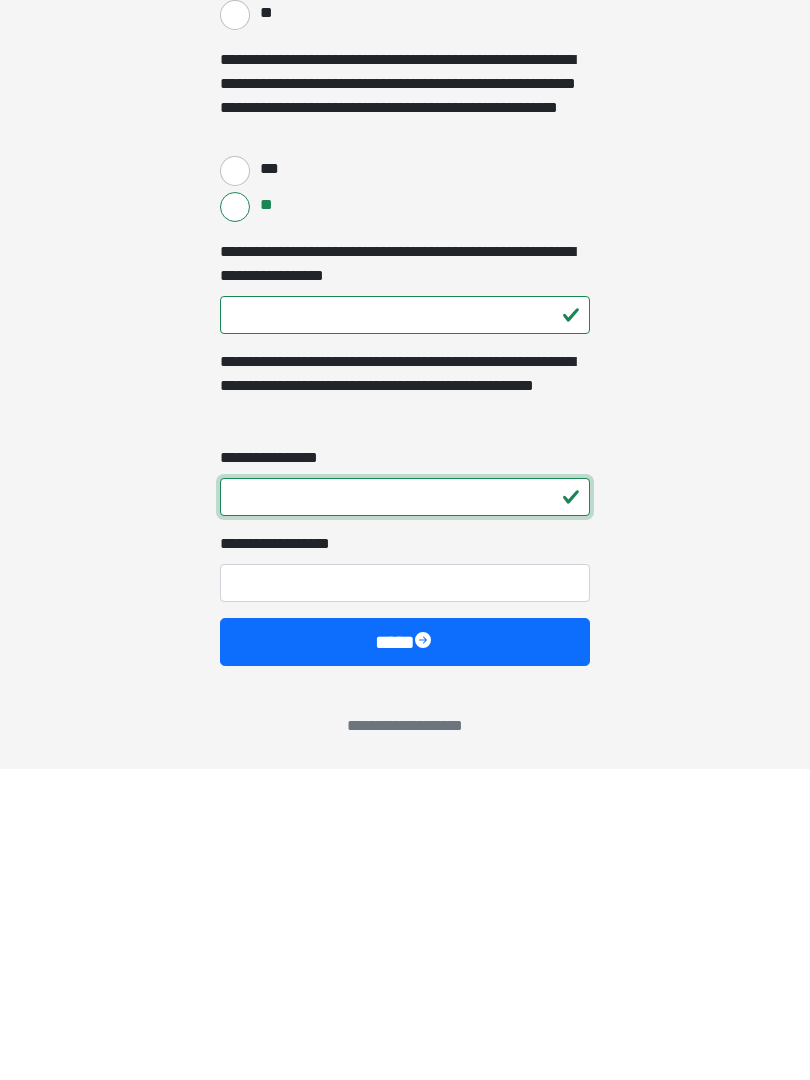 type on "*" 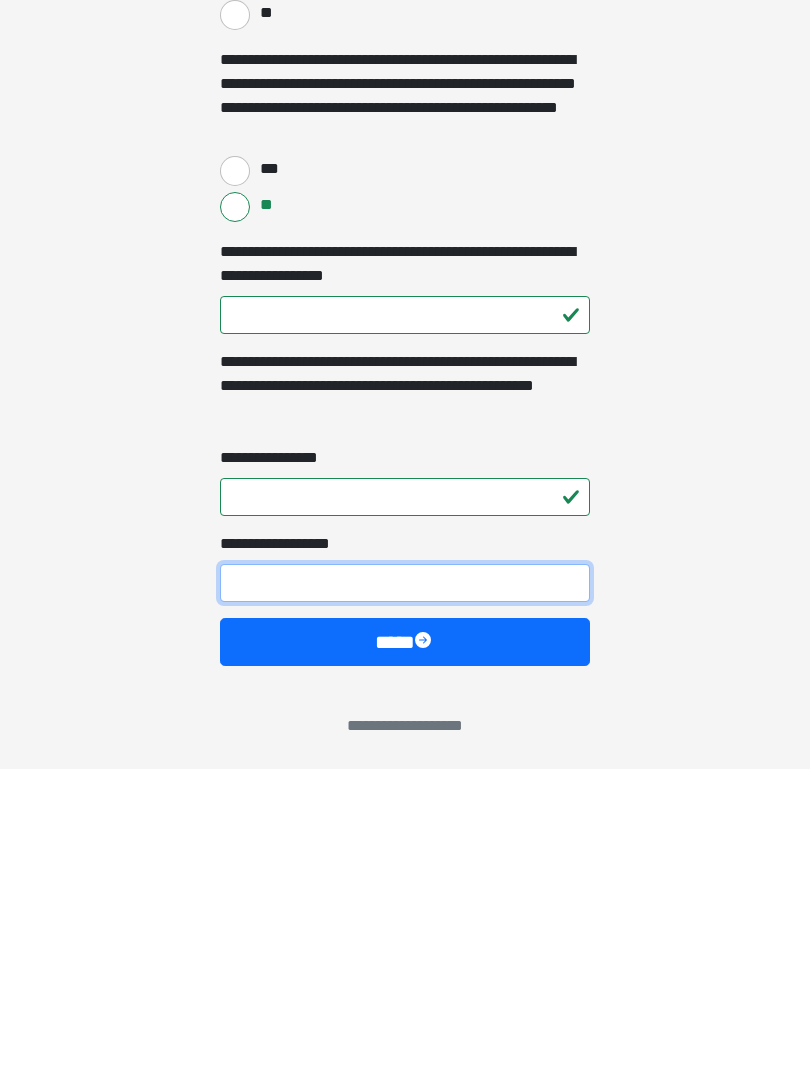 click on "**********" at bounding box center (405, 894) 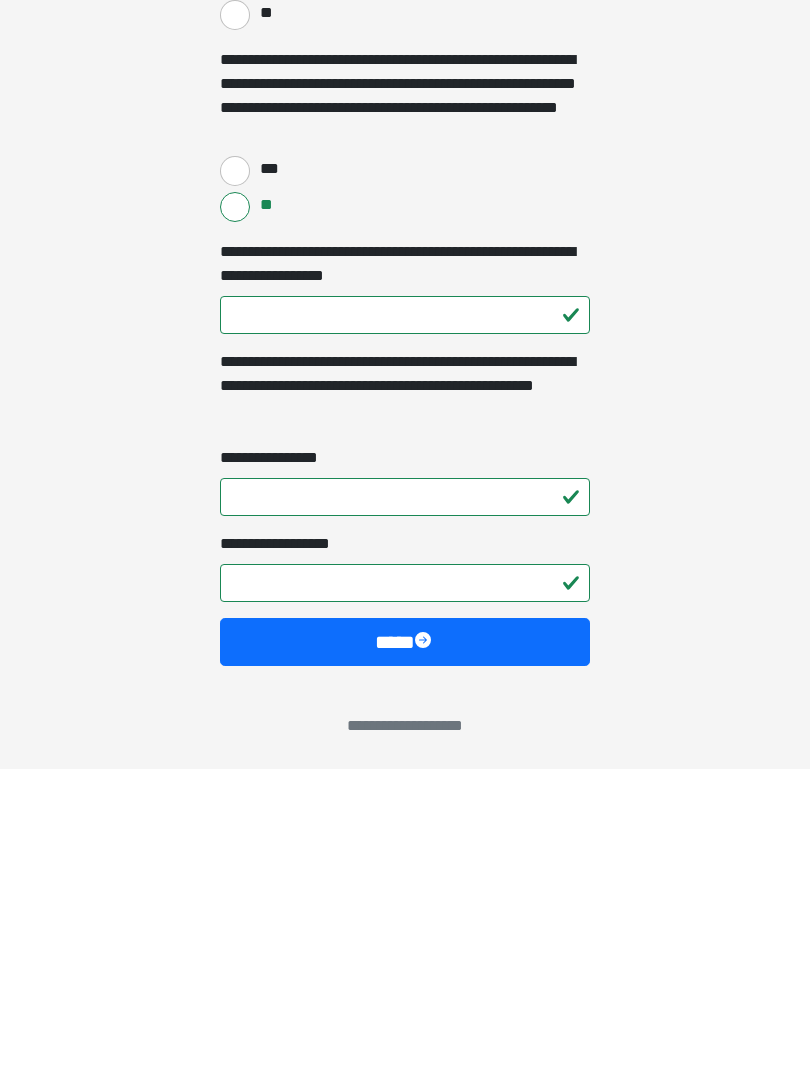 click on "****" at bounding box center (405, 953) 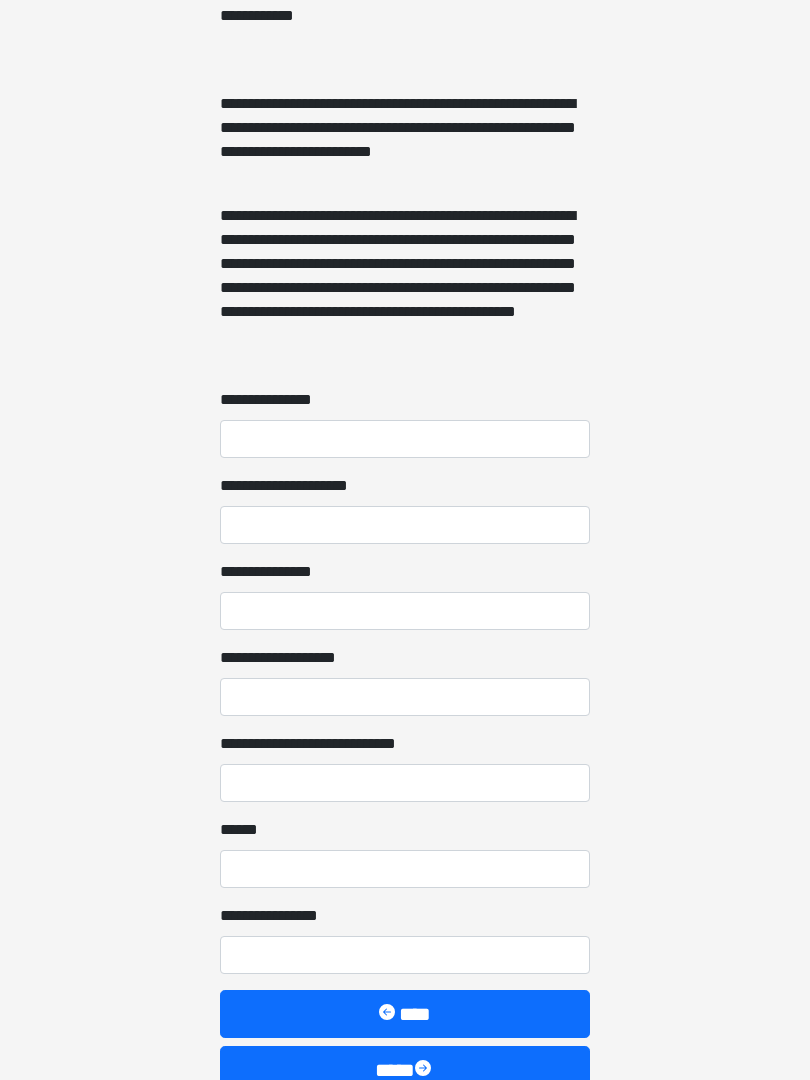 scroll, scrollTop: 1363, scrollLeft: 0, axis: vertical 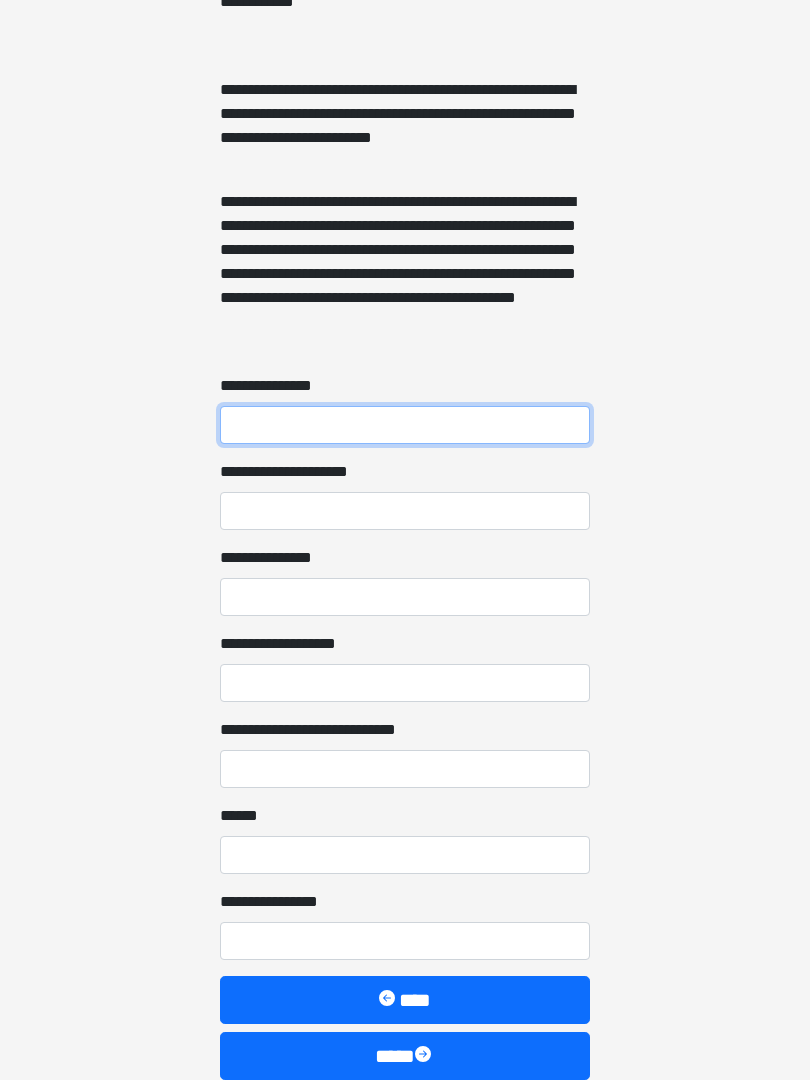 click on "**********" at bounding box center (405, 426) 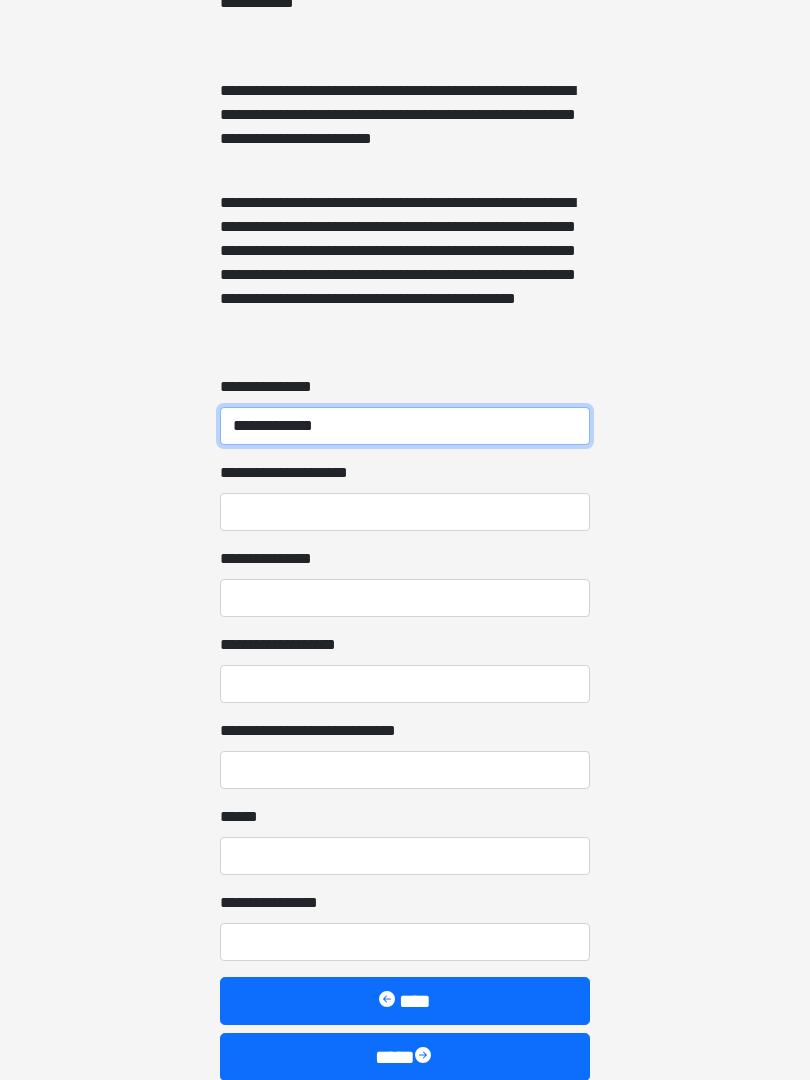type on "**********" 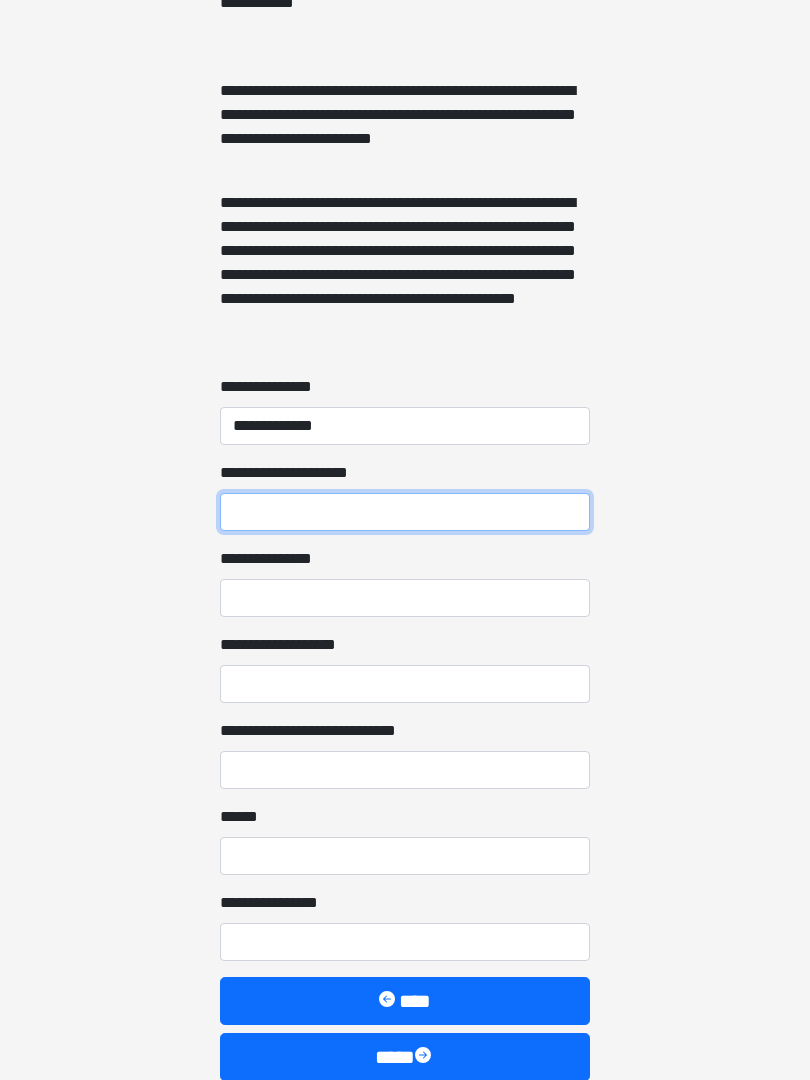 click on "**********" at bounding box center (405, 512) 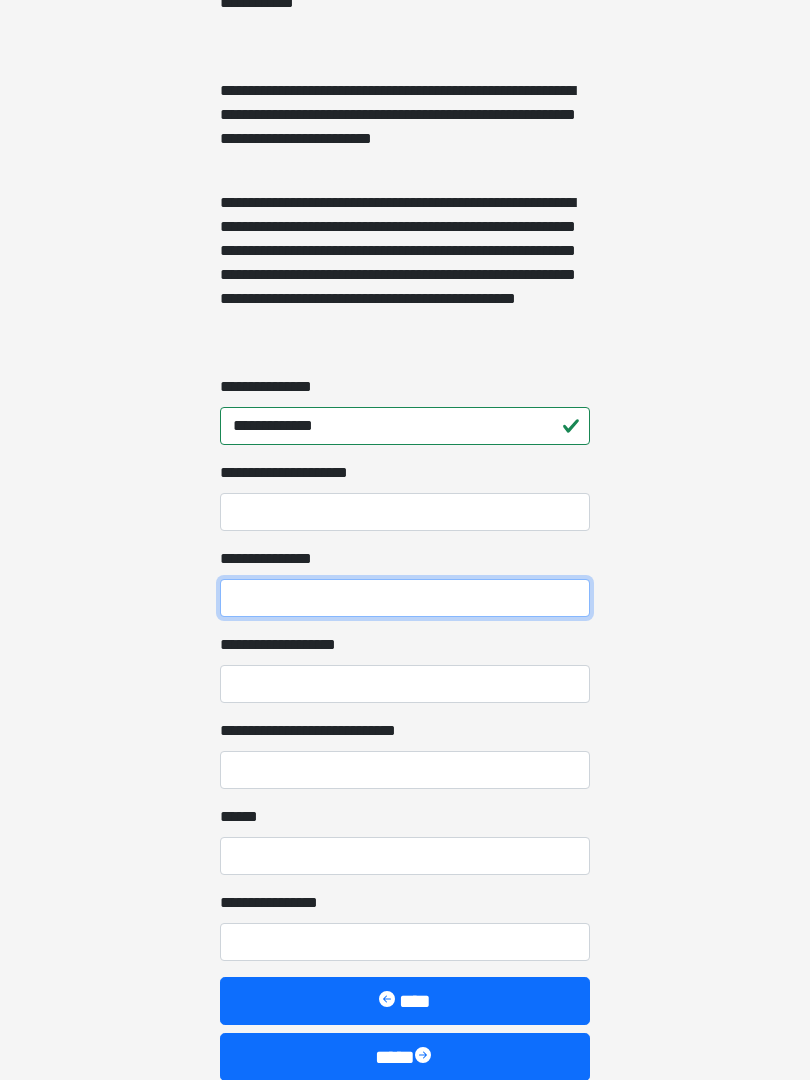 click on "**********" at bounding box center [405, 598] 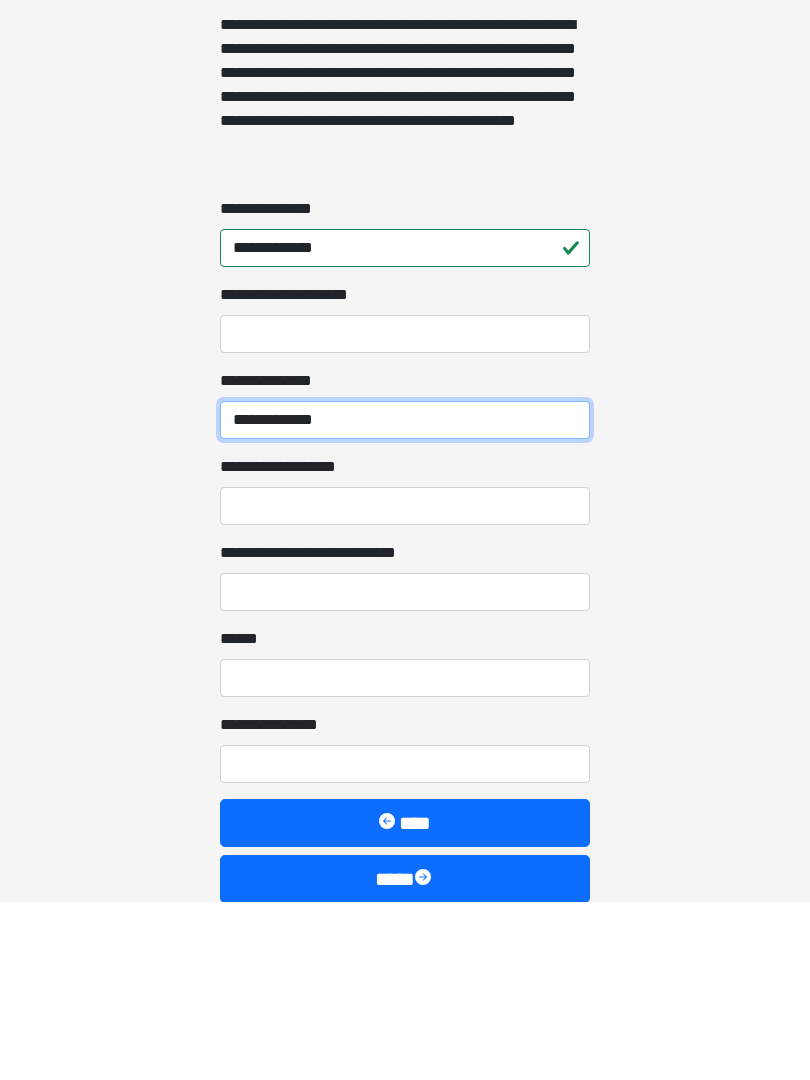 type on "**********" 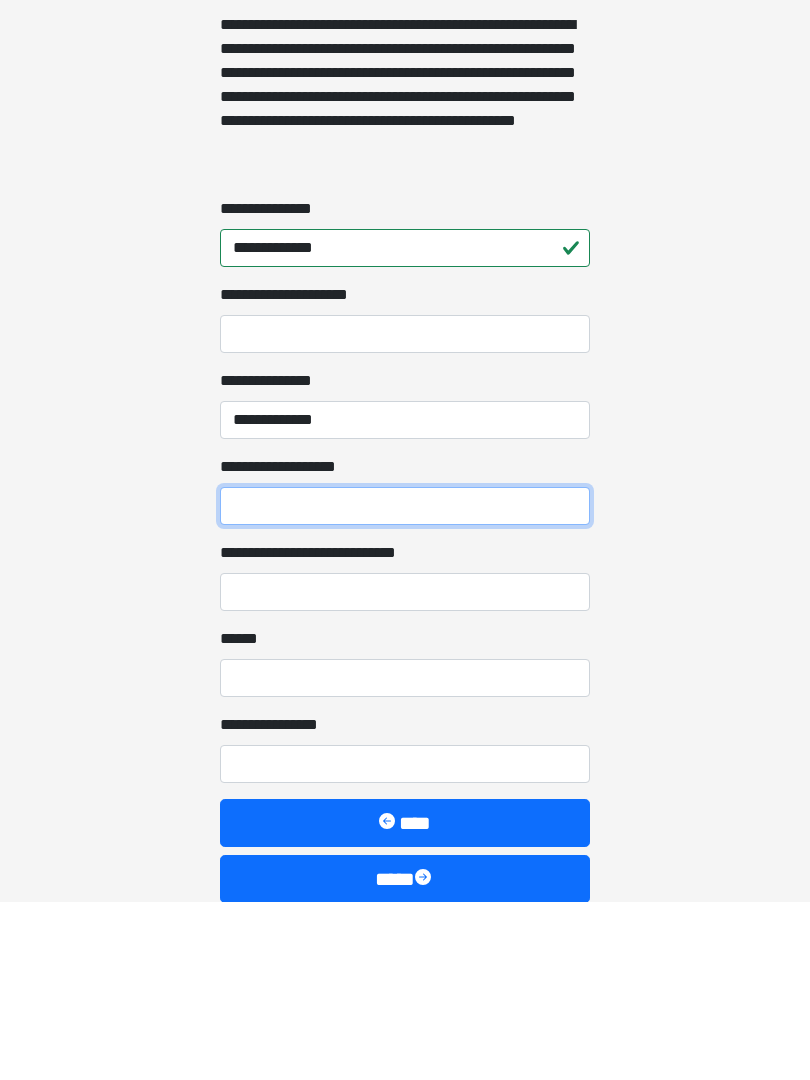 click on "**********" at bounding box center [405, 684] 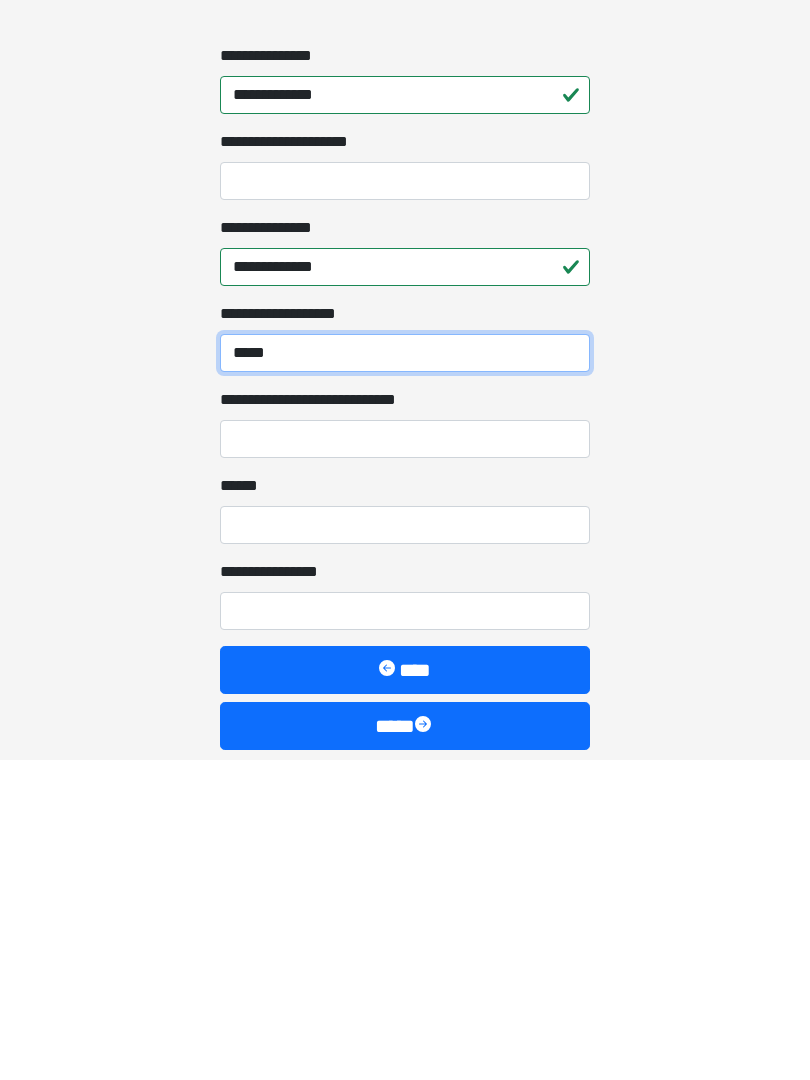 scroll, scrollTop: 1377, scrollLeft: 0, axis: vertical 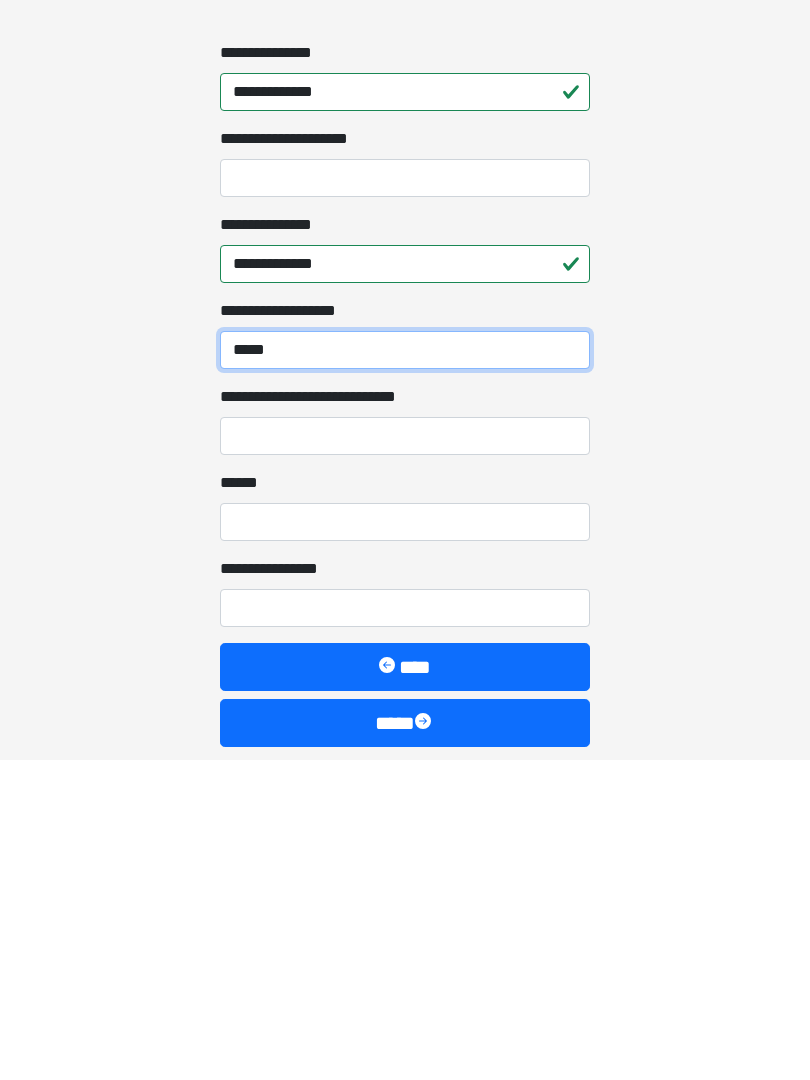 type on "*****" 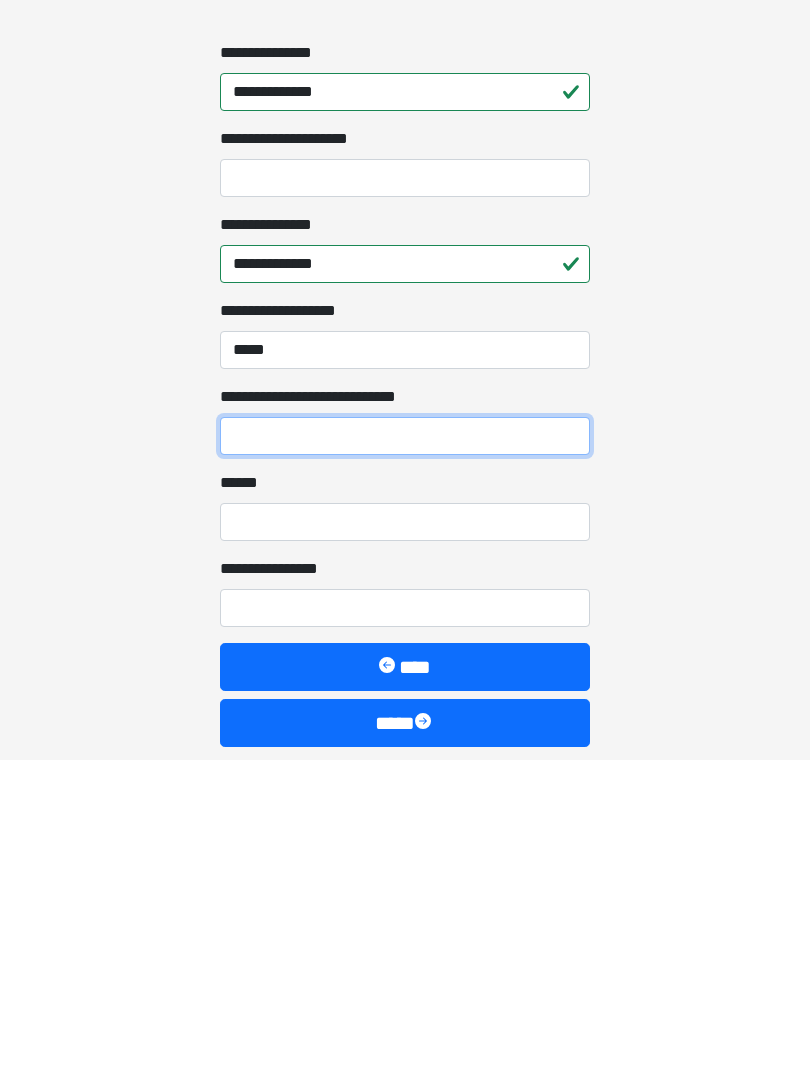 click on "**********" at bounding box center (405, 756) 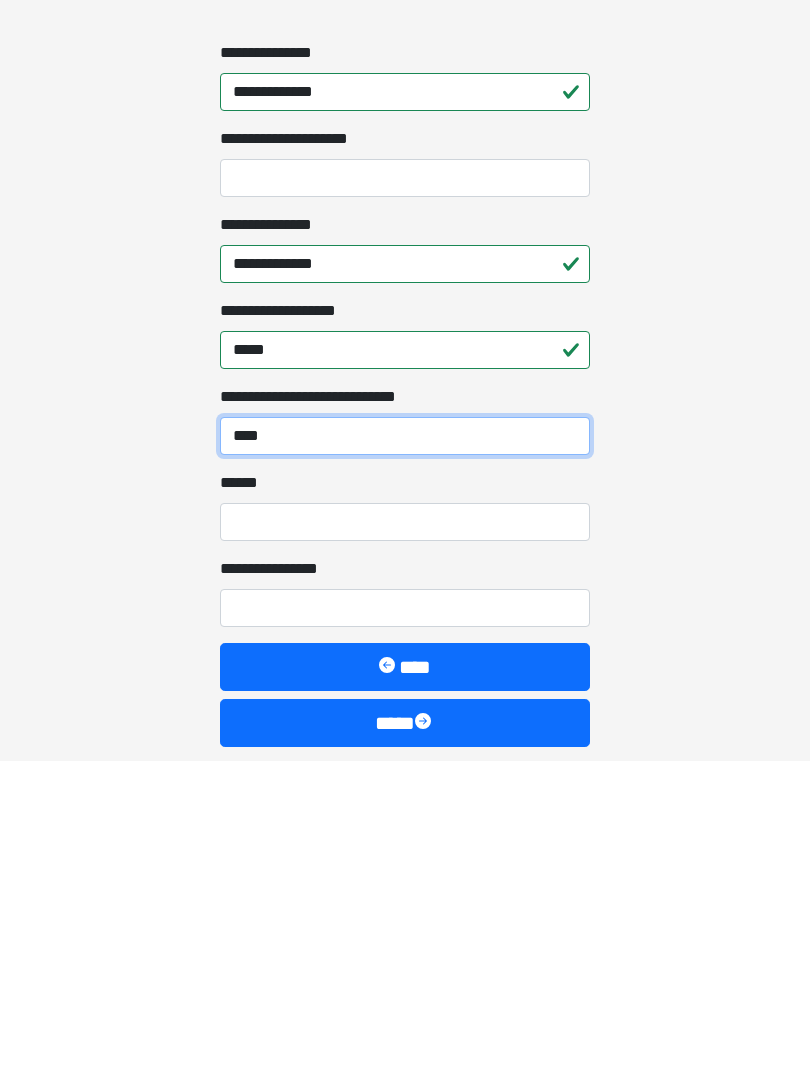 type on "****" 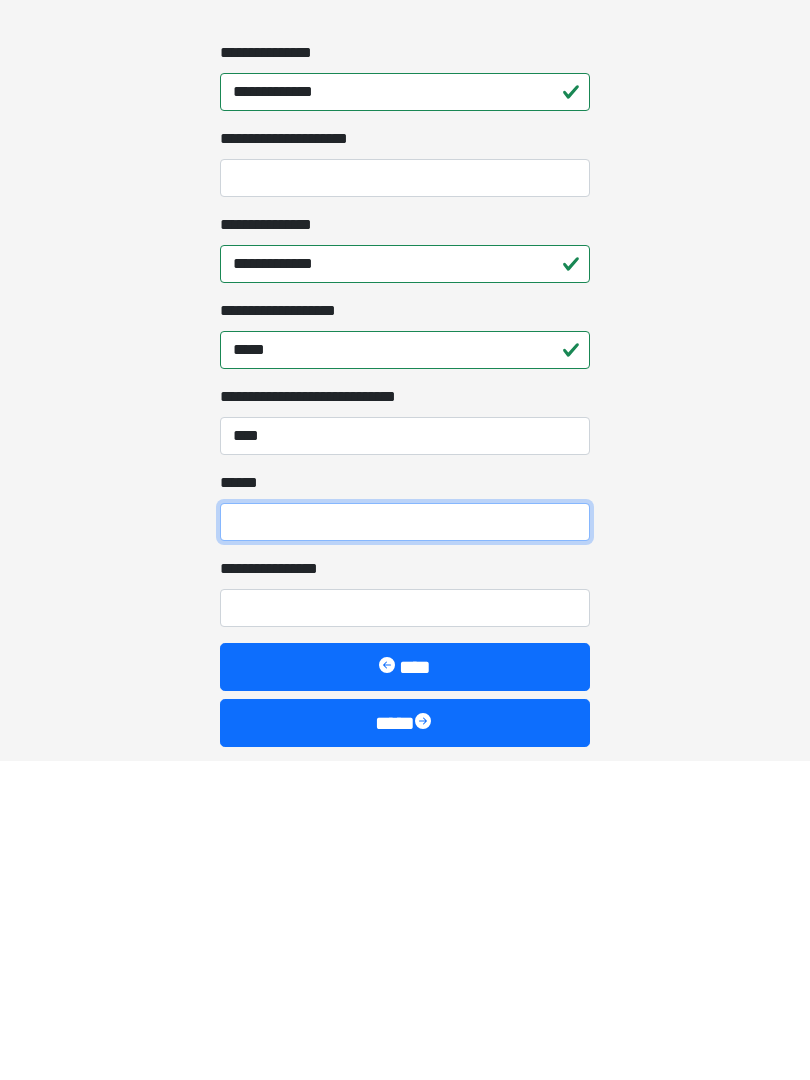 click on "**** *" at bounding box center (405, 842) 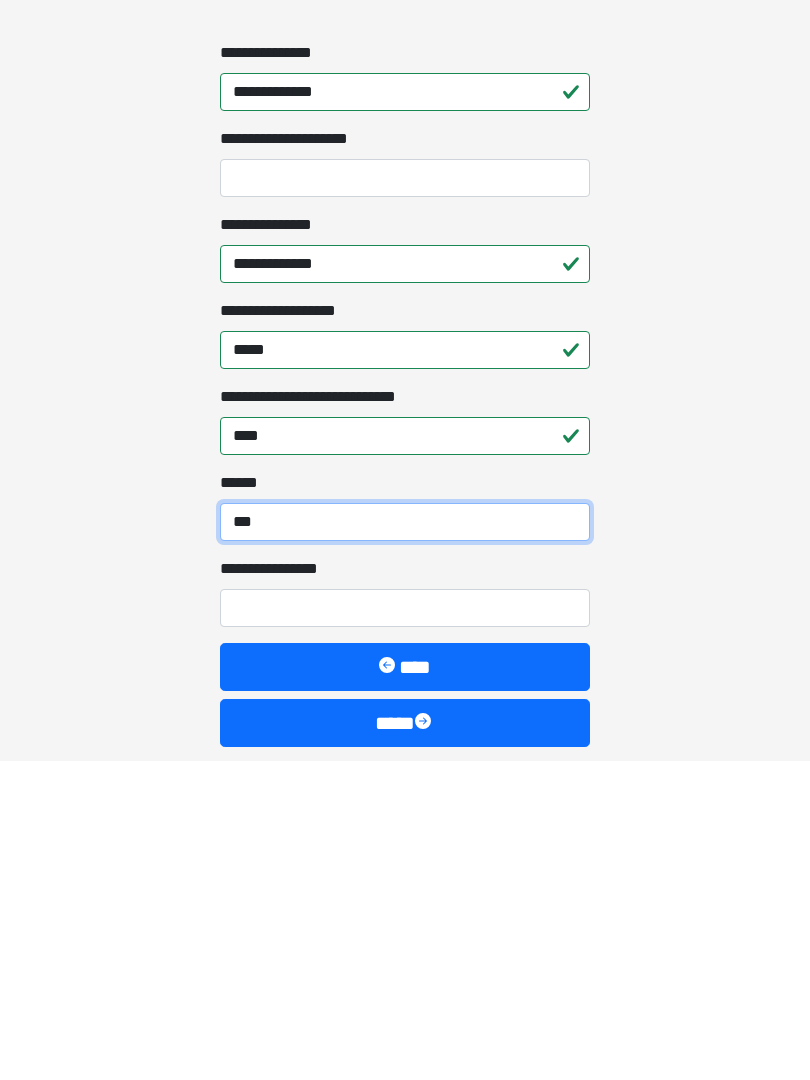 type on "***" 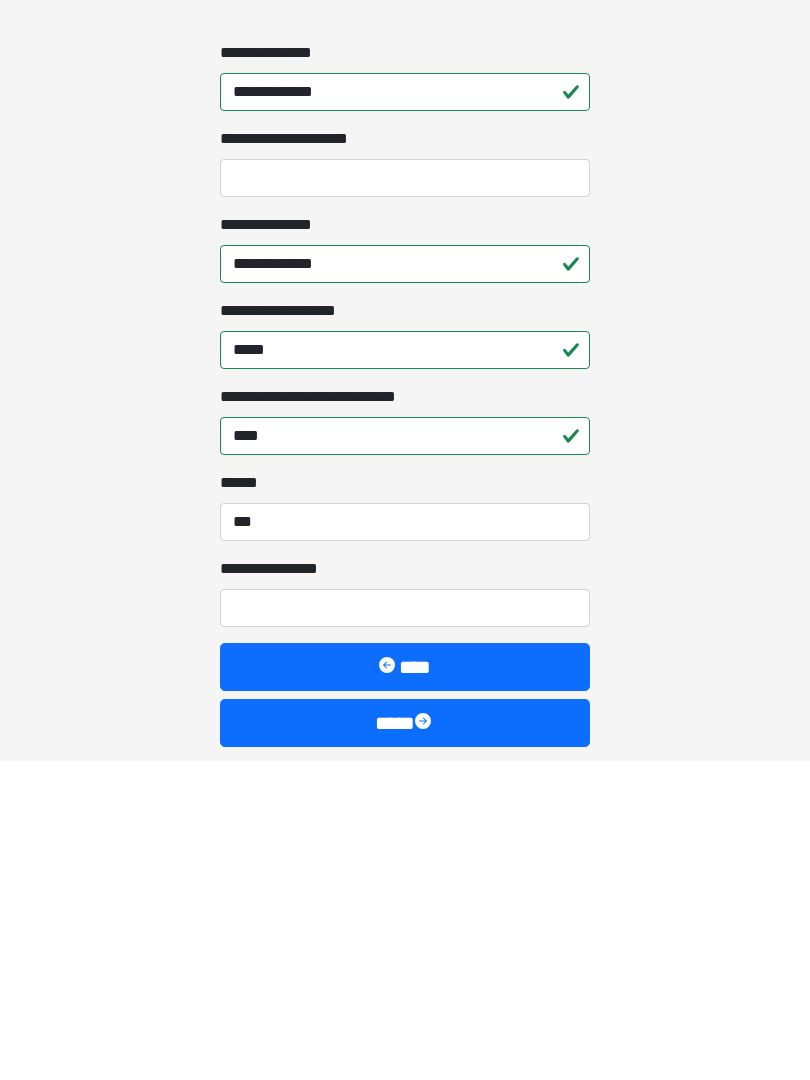 click on "**********" at bounding box center [405, 928] 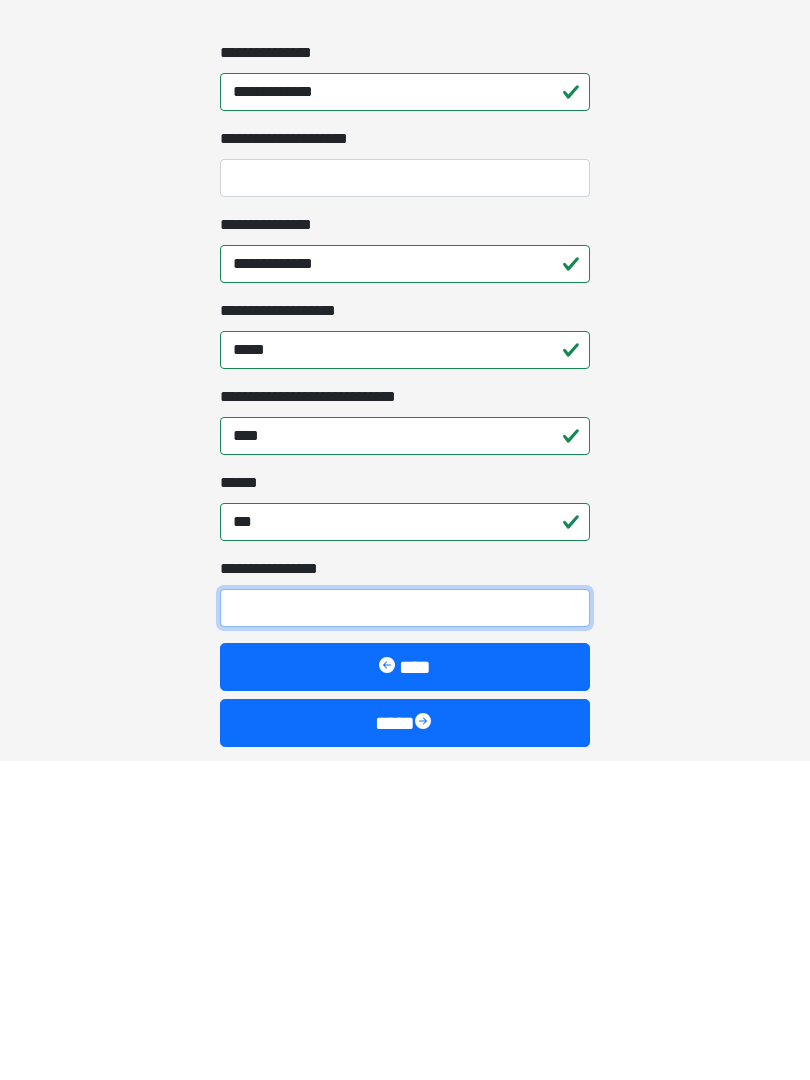 type on "*" 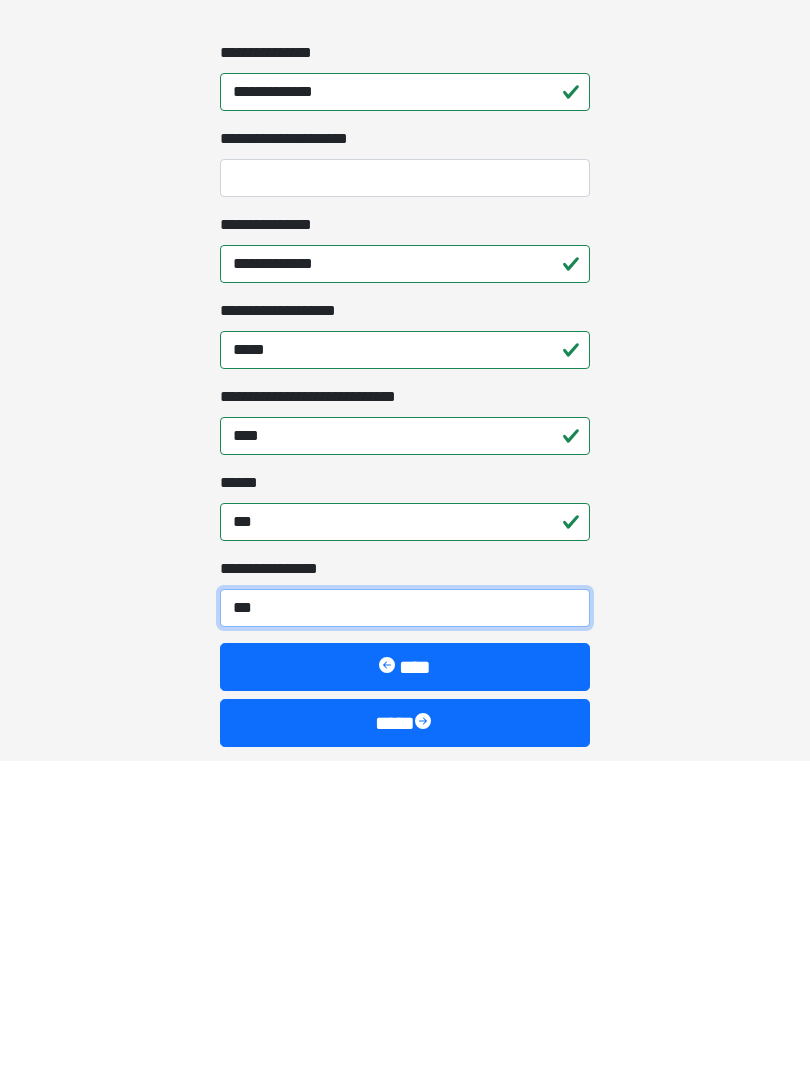 type on "****" 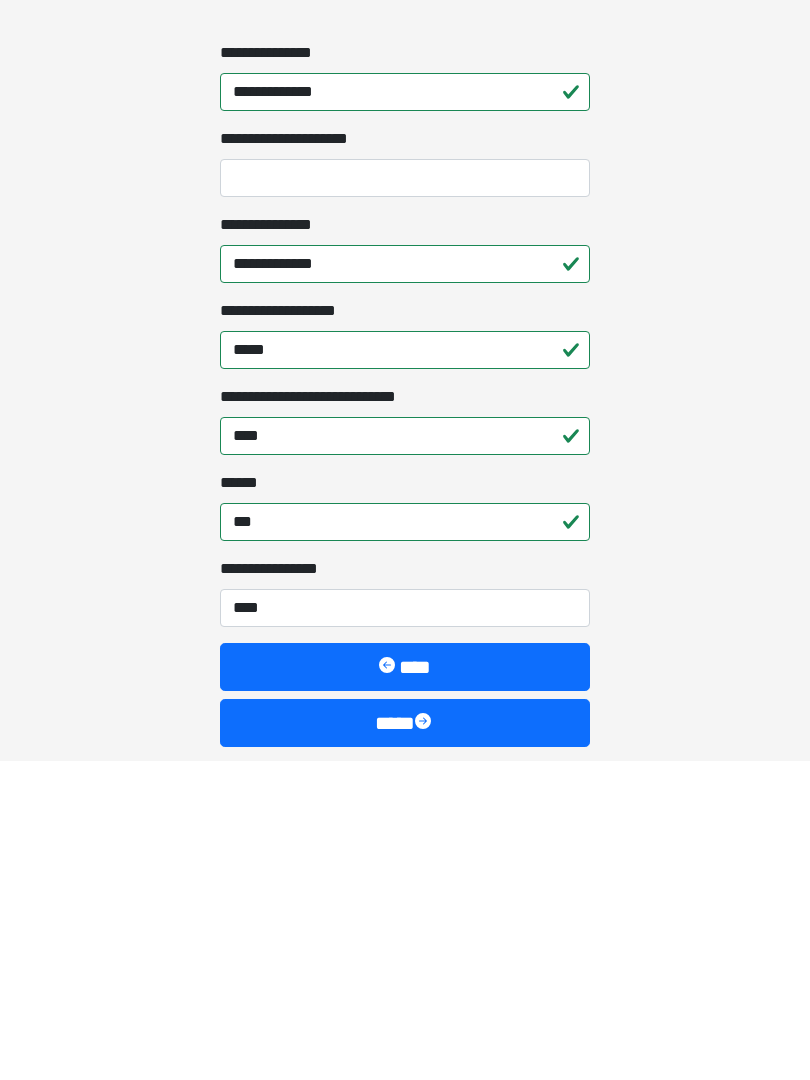 click on "****" at bounding box center (405, 1043) 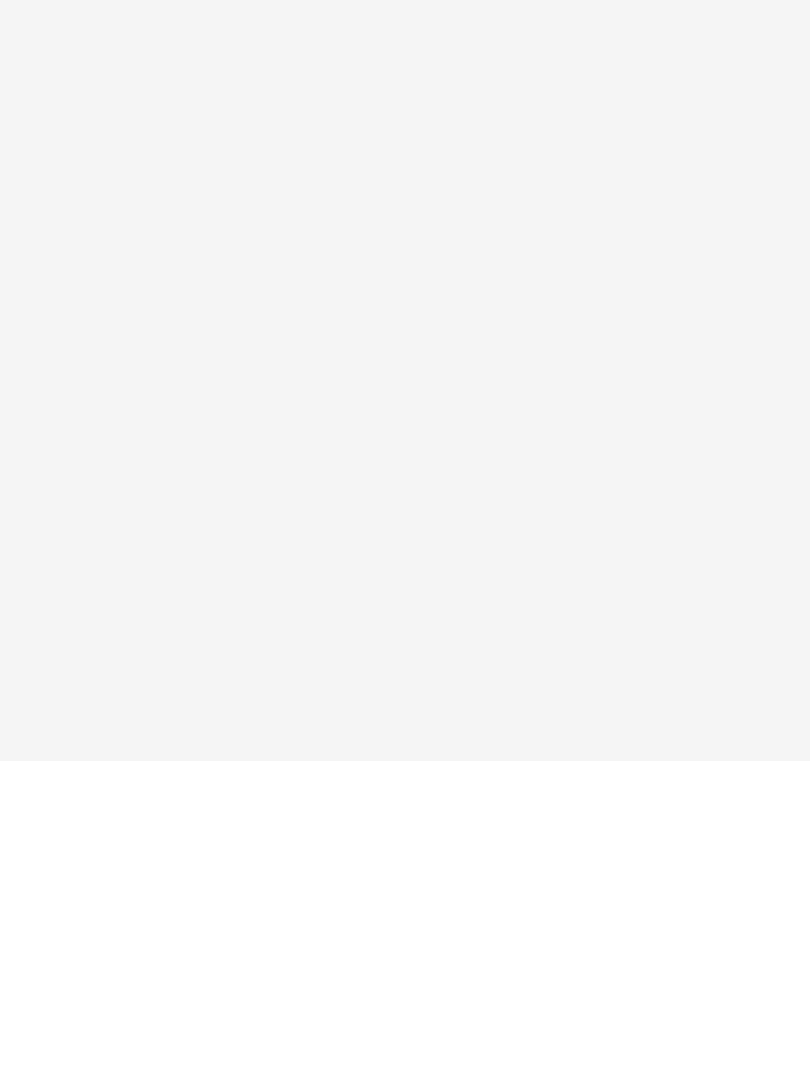 scroll, scrollTop: 0, scrollLeft: 0, axis: both 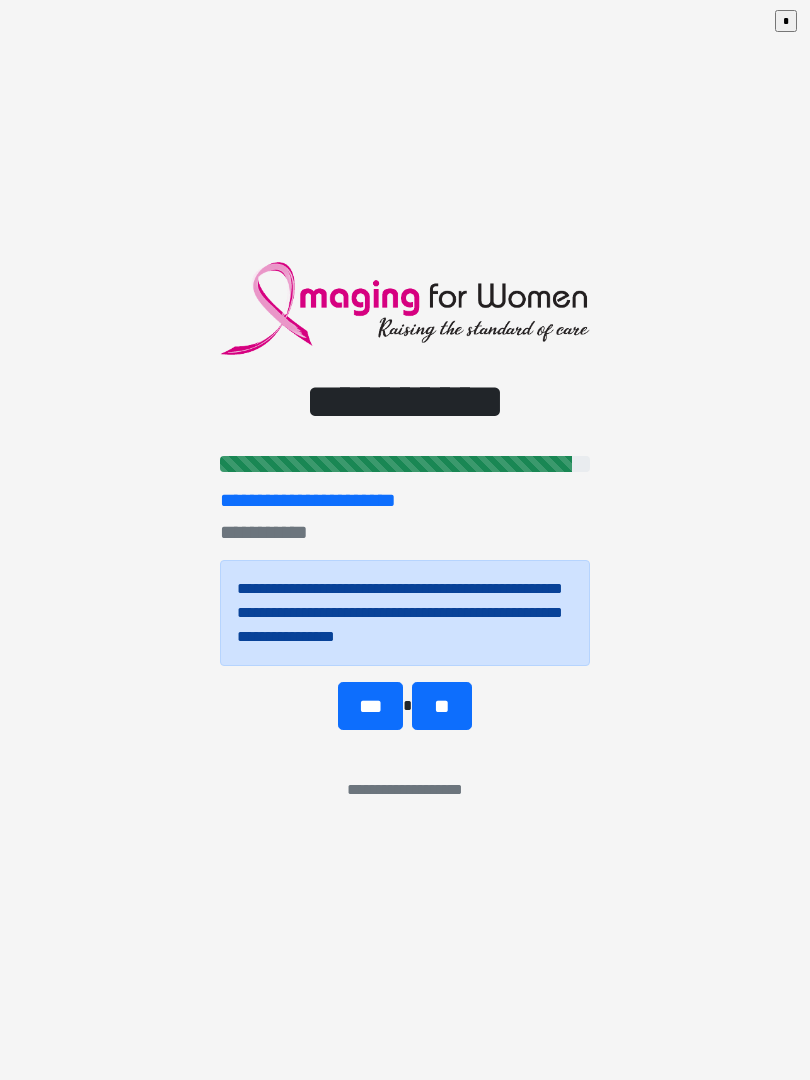 click on "**" at bounding box center [441, 706] 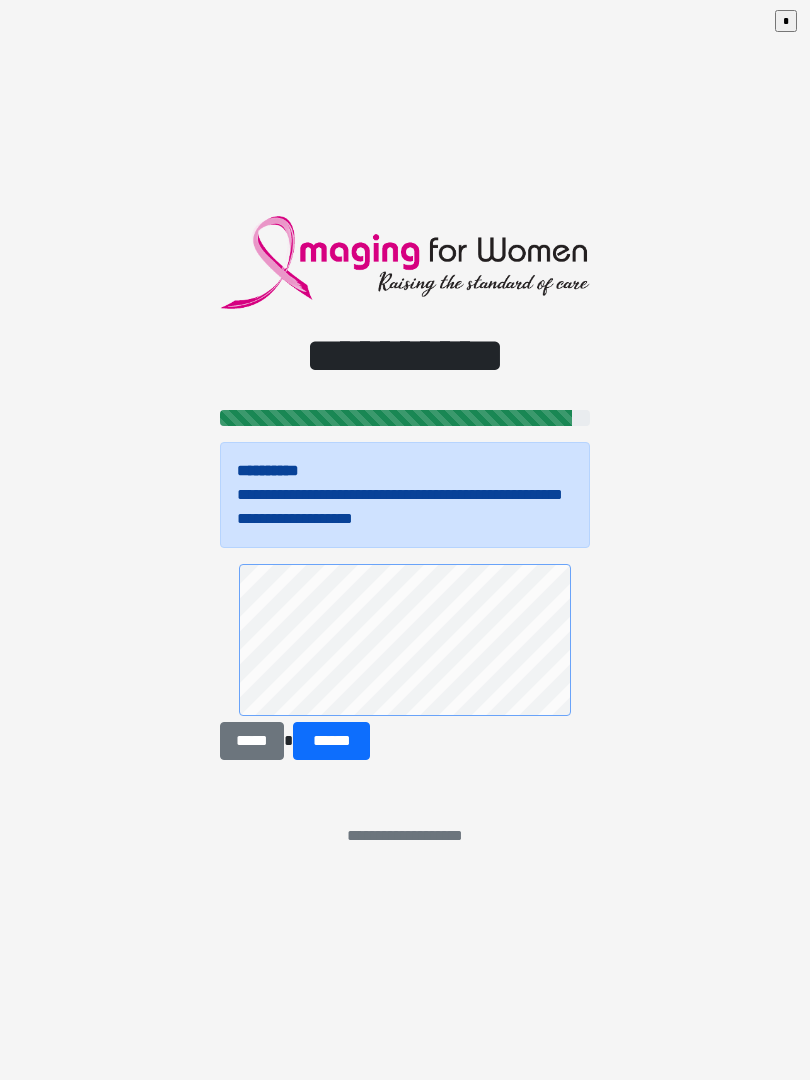 click on "******" at bounding box center [331, 741] 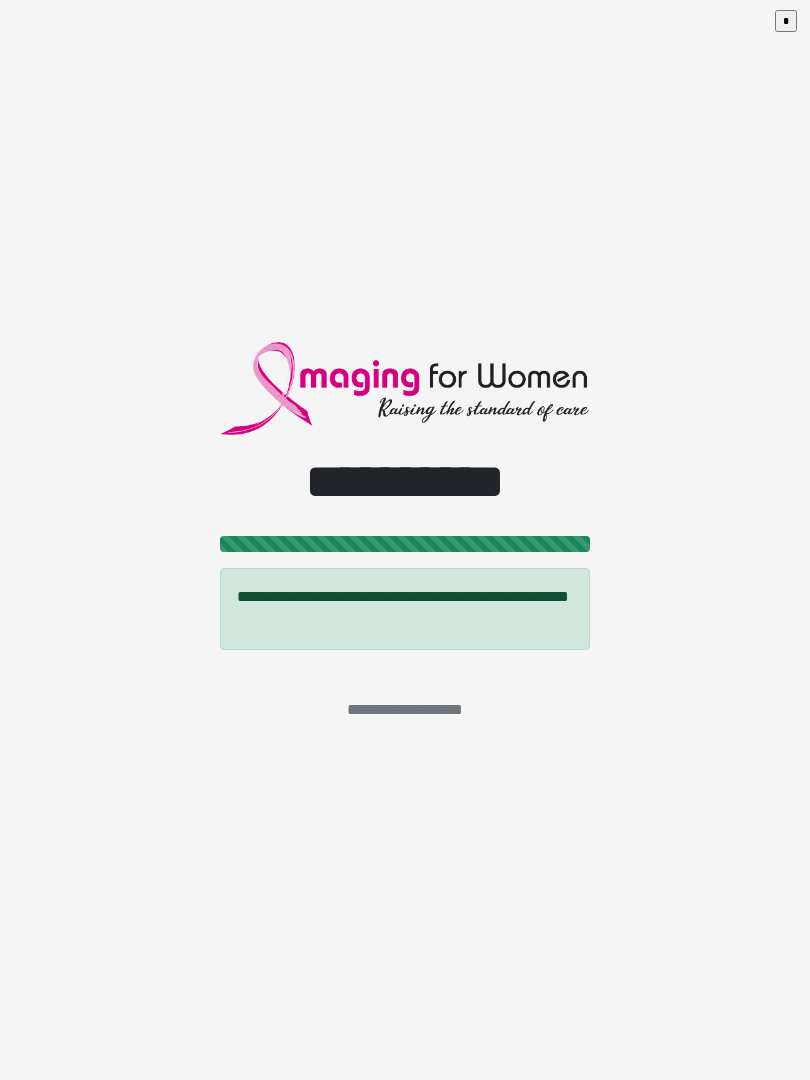 click on "*" at bounding box center [786, 21] 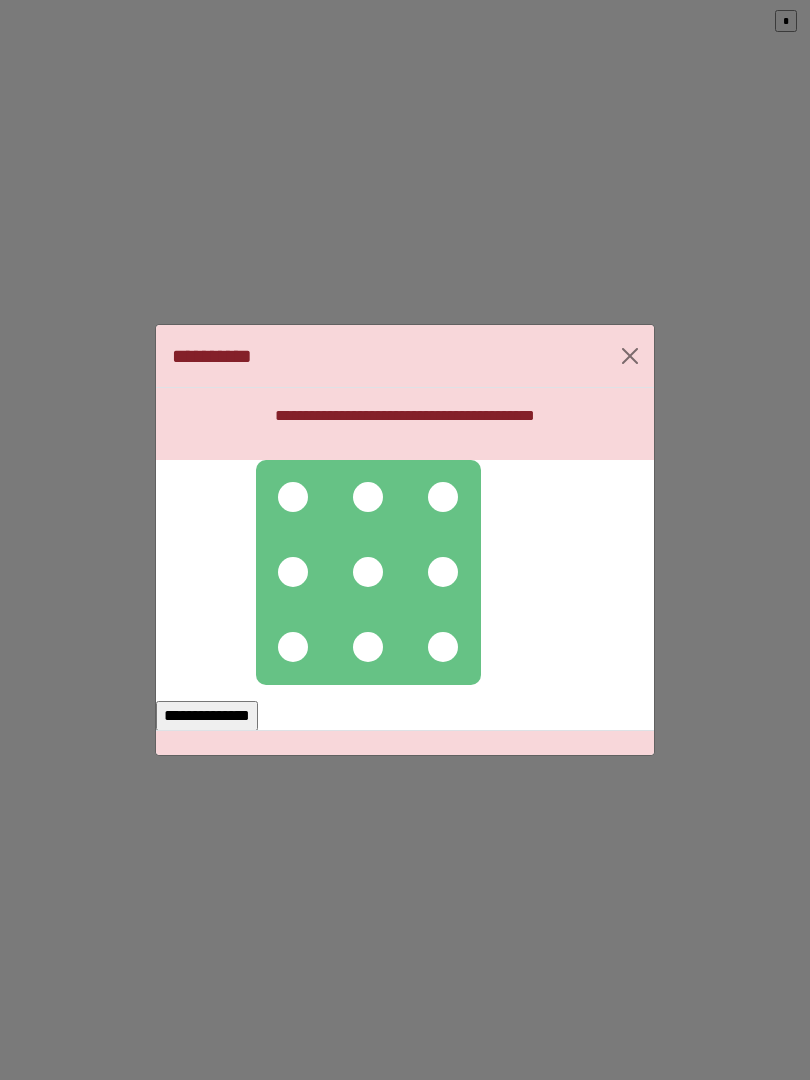 click at bounding box center (293, 497) 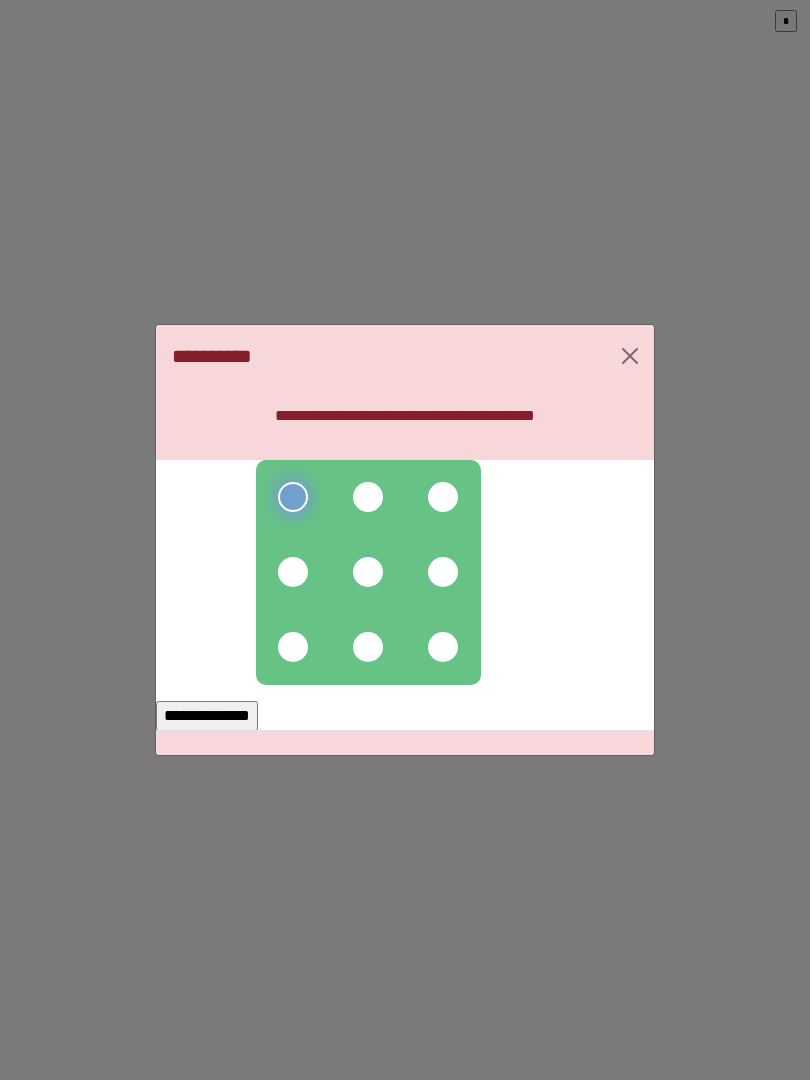 click at bounding box center (368, 497) 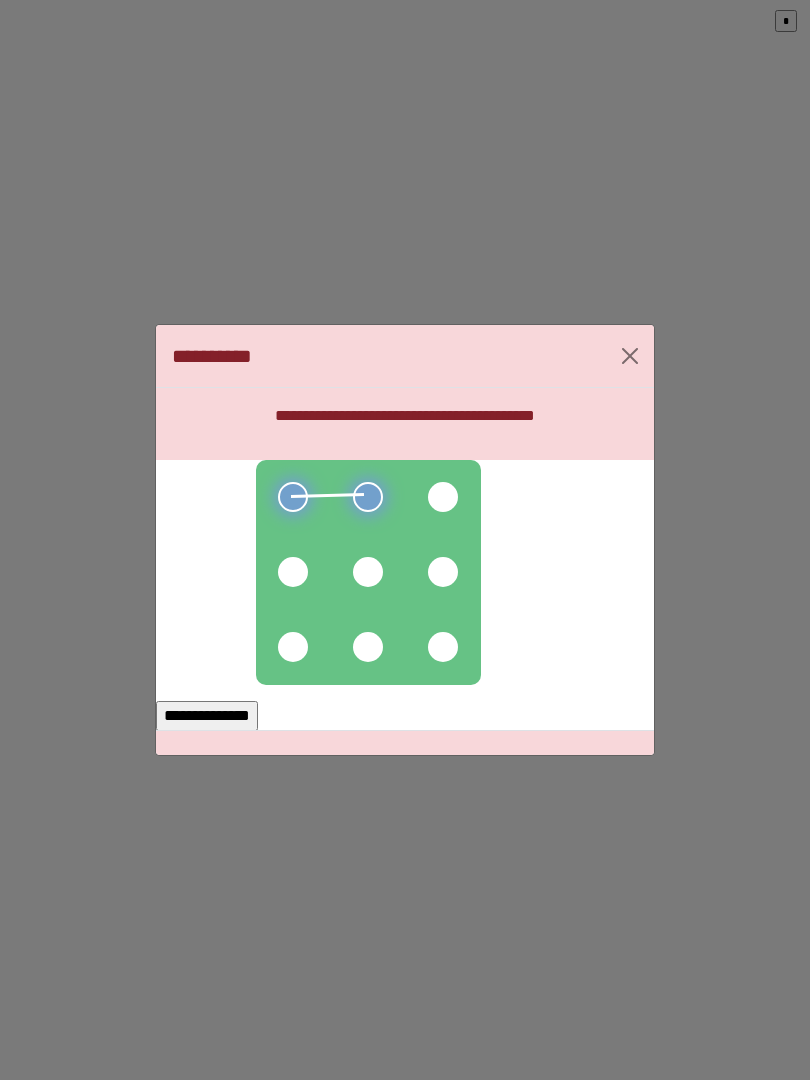 click at bounding box center (443, 497) 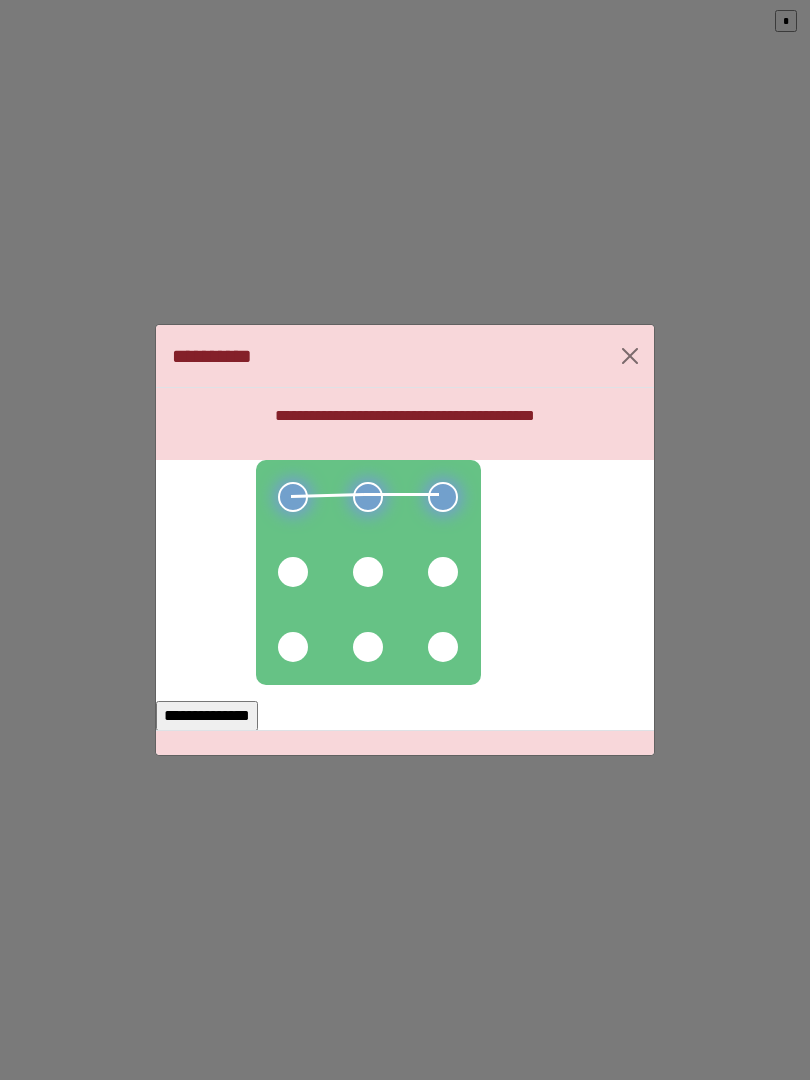 click at bounding box center [443, 572] 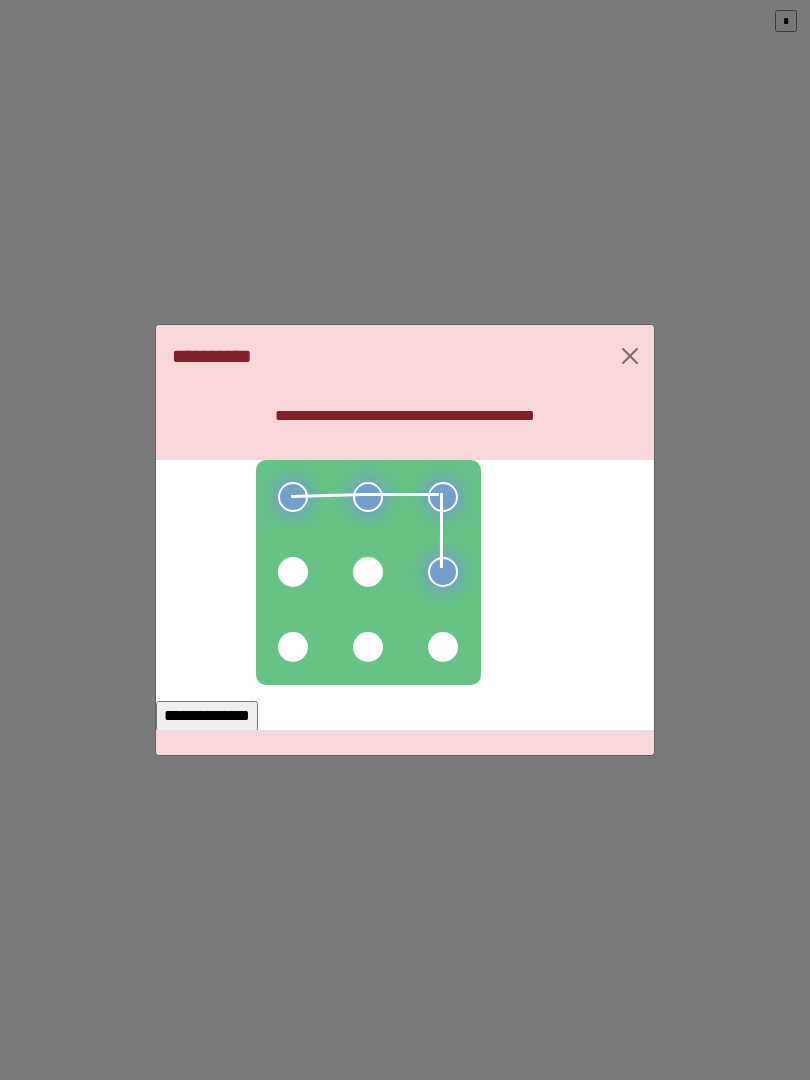 click at bounding box center [443, 647] 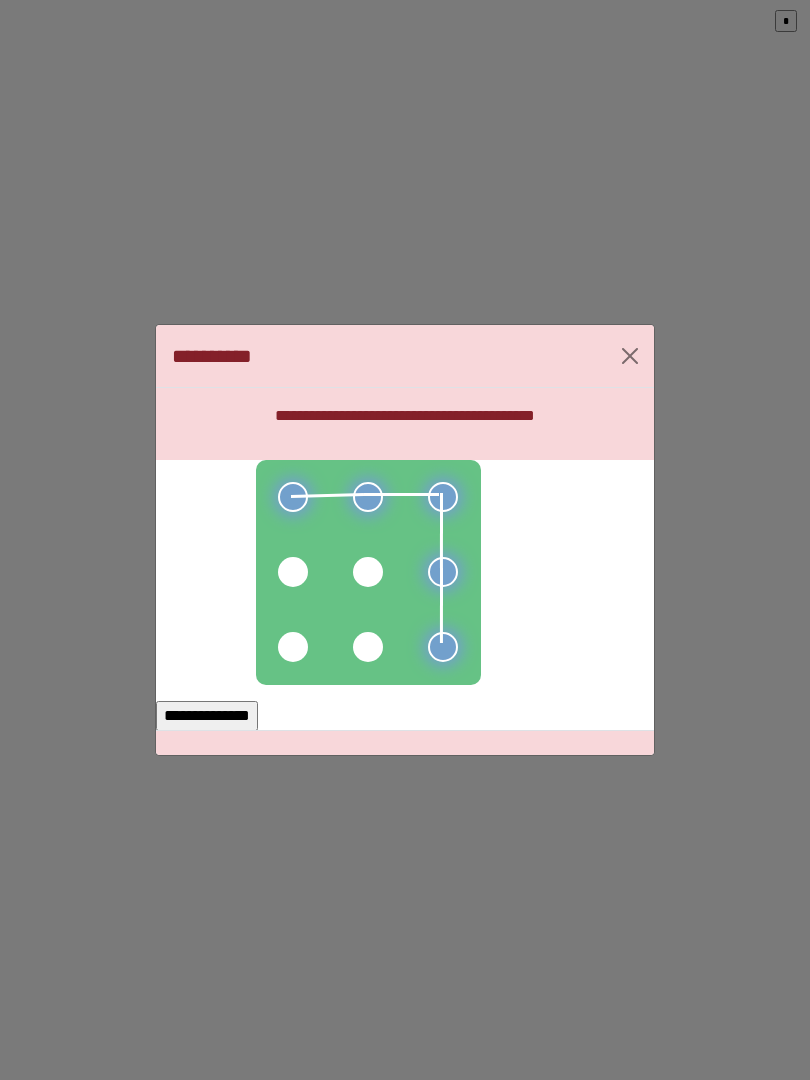 click at bounding box center (368, 647) 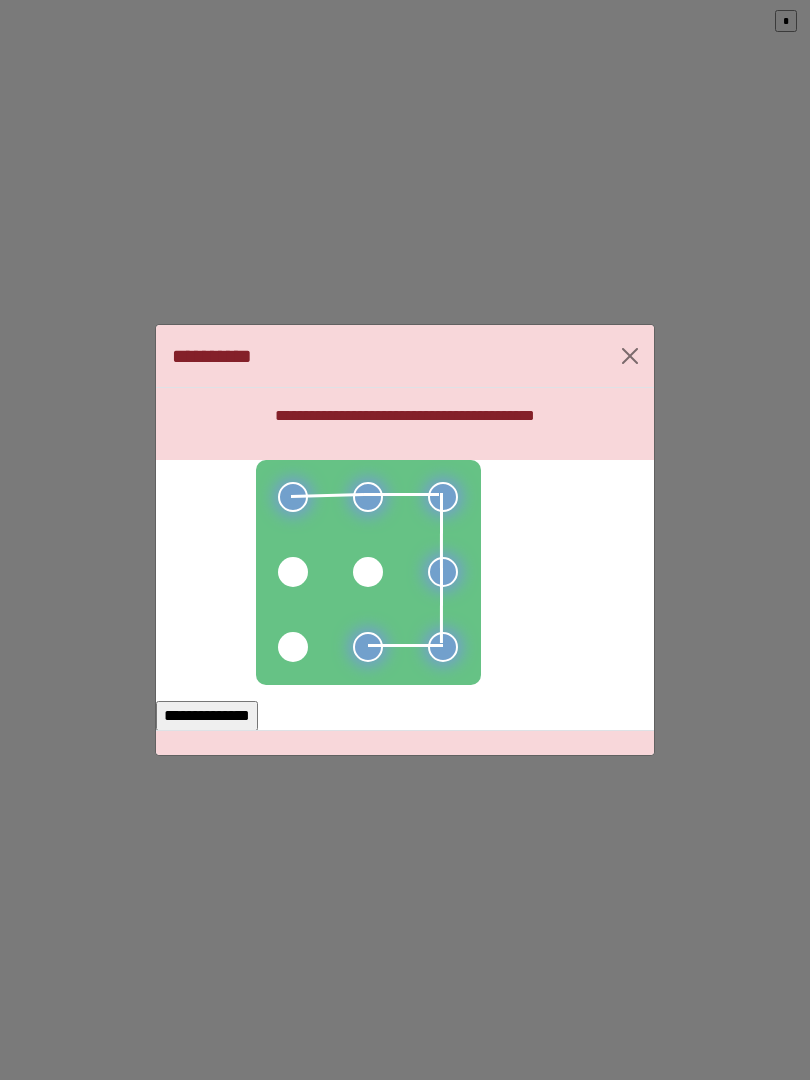 click at bounding box center (368, 572) 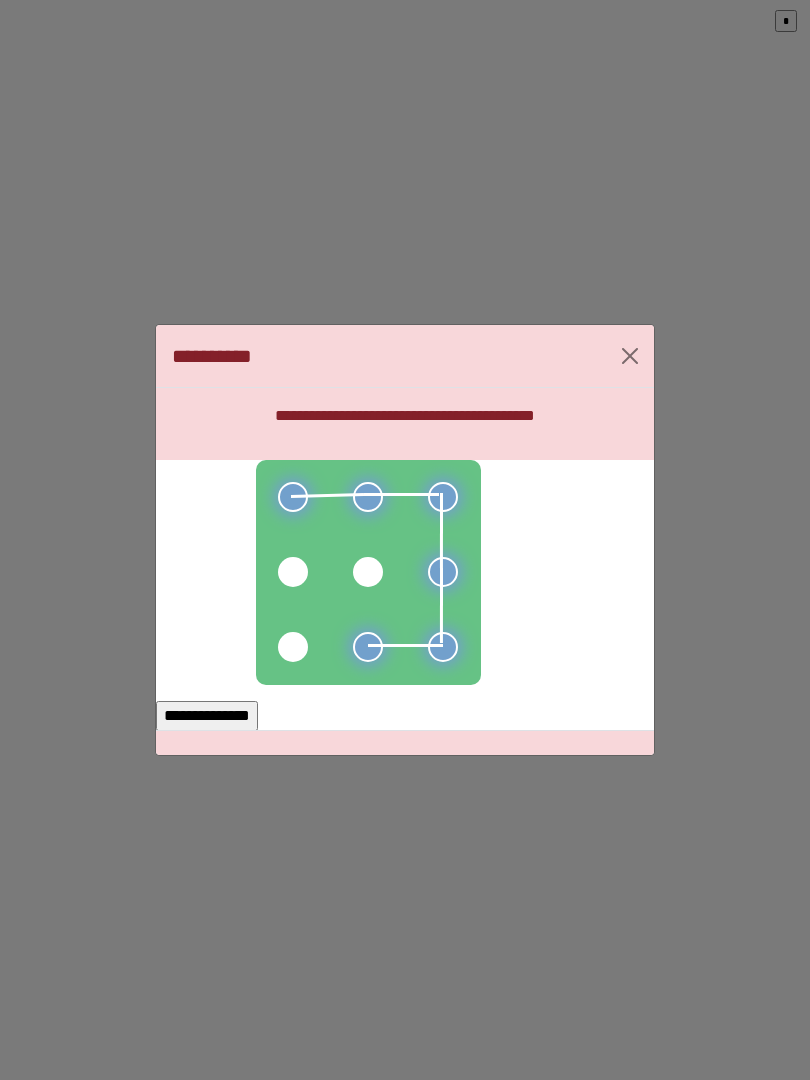 click at bounding box center [368, 572] 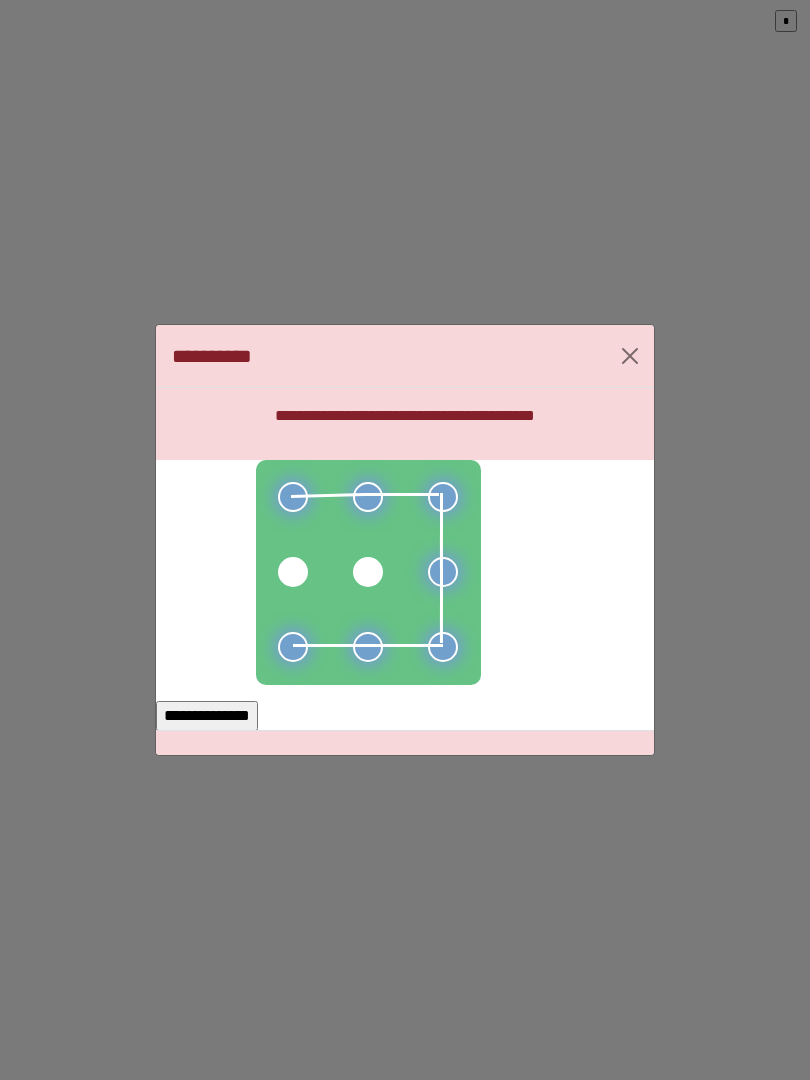 click on "**********" at bounding box center (207, 716) 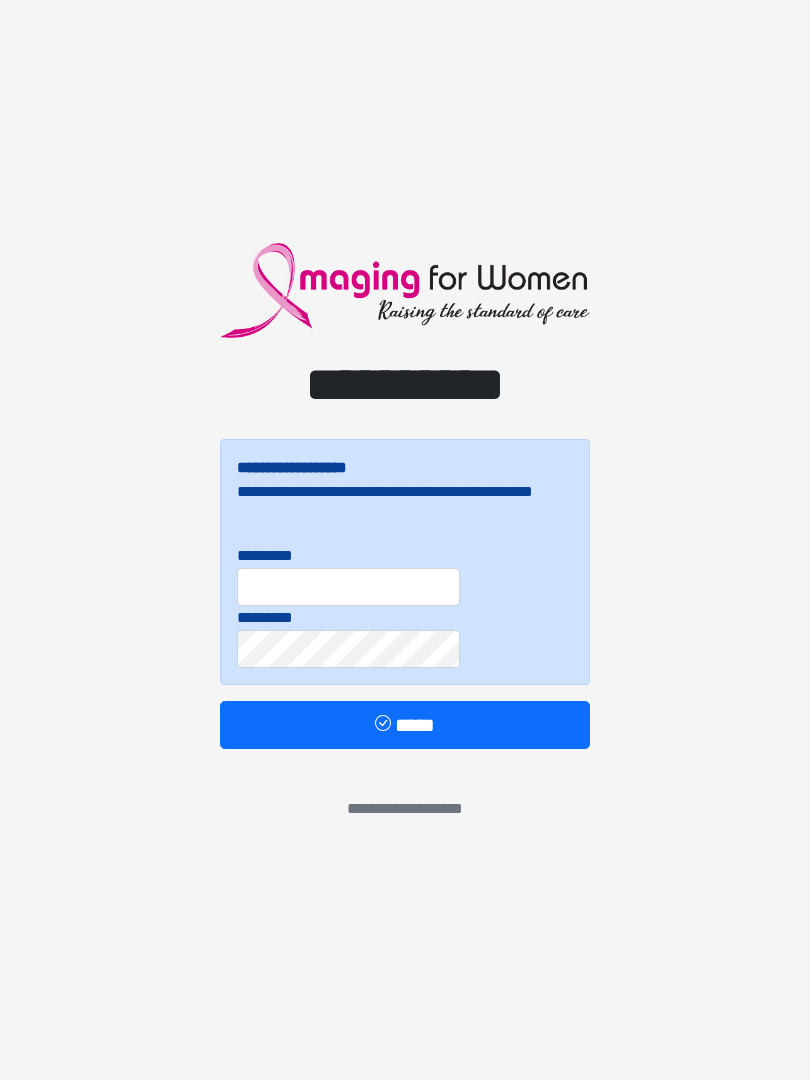 scroll, scrollTop: 0, scrollLeft: 0, axis: both 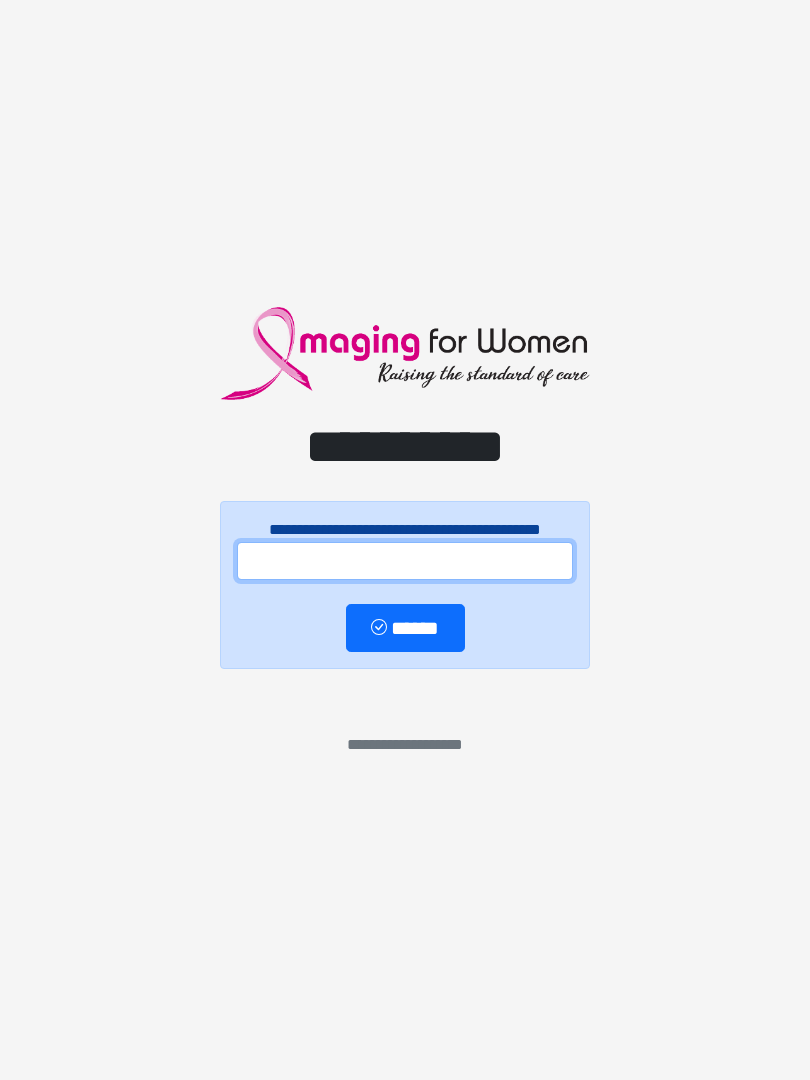 click at bounding box center [405, 561] 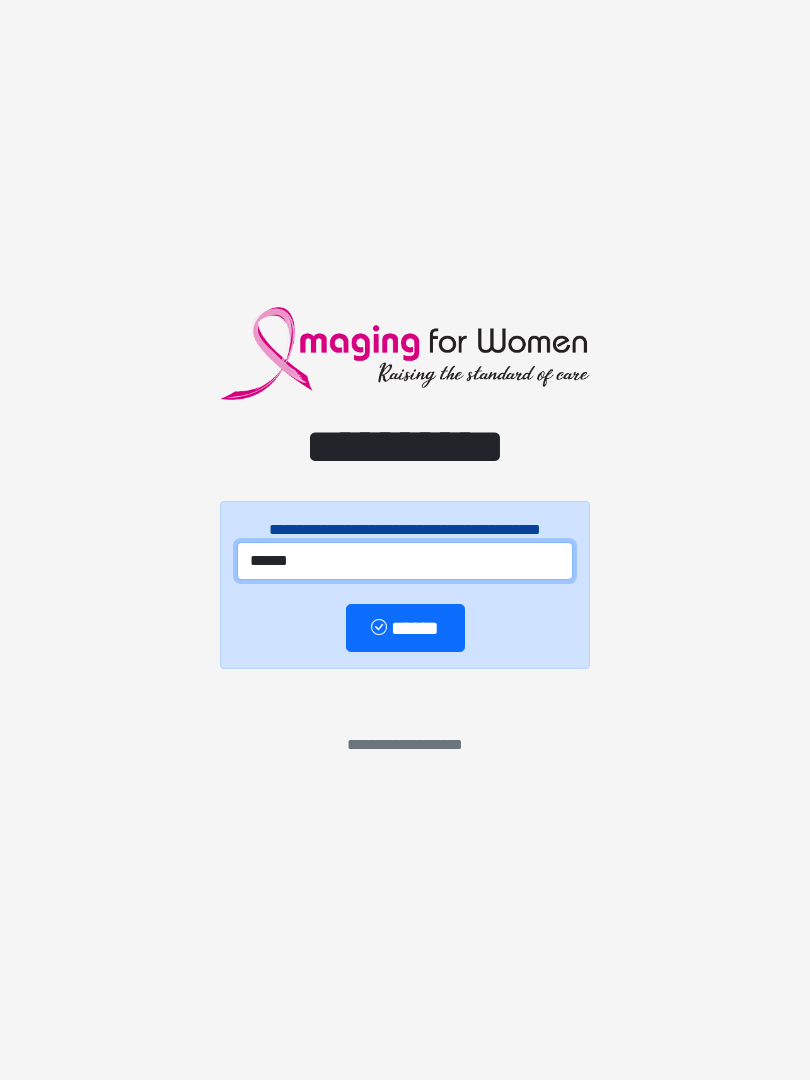 type on "******" 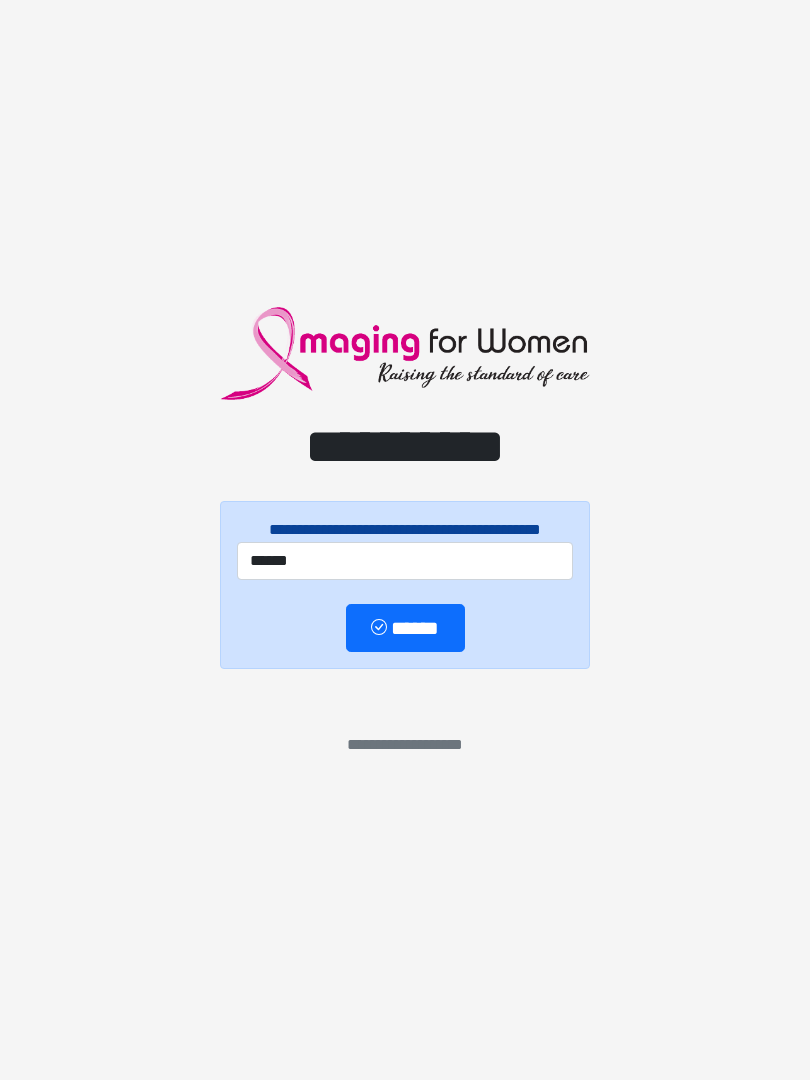 click on "******" at bounding box center (405, 628) 